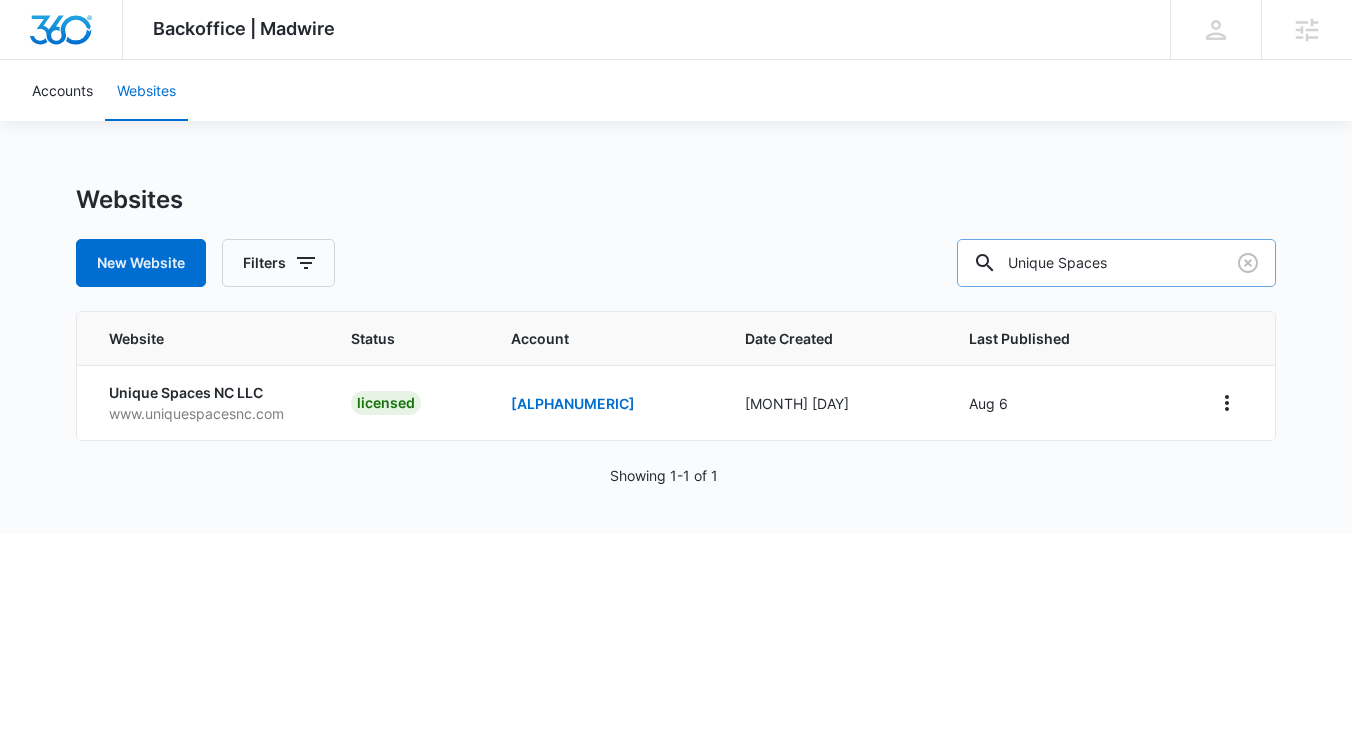 scroll, scrollTop: 0, scrollLeft: 0, axis: both 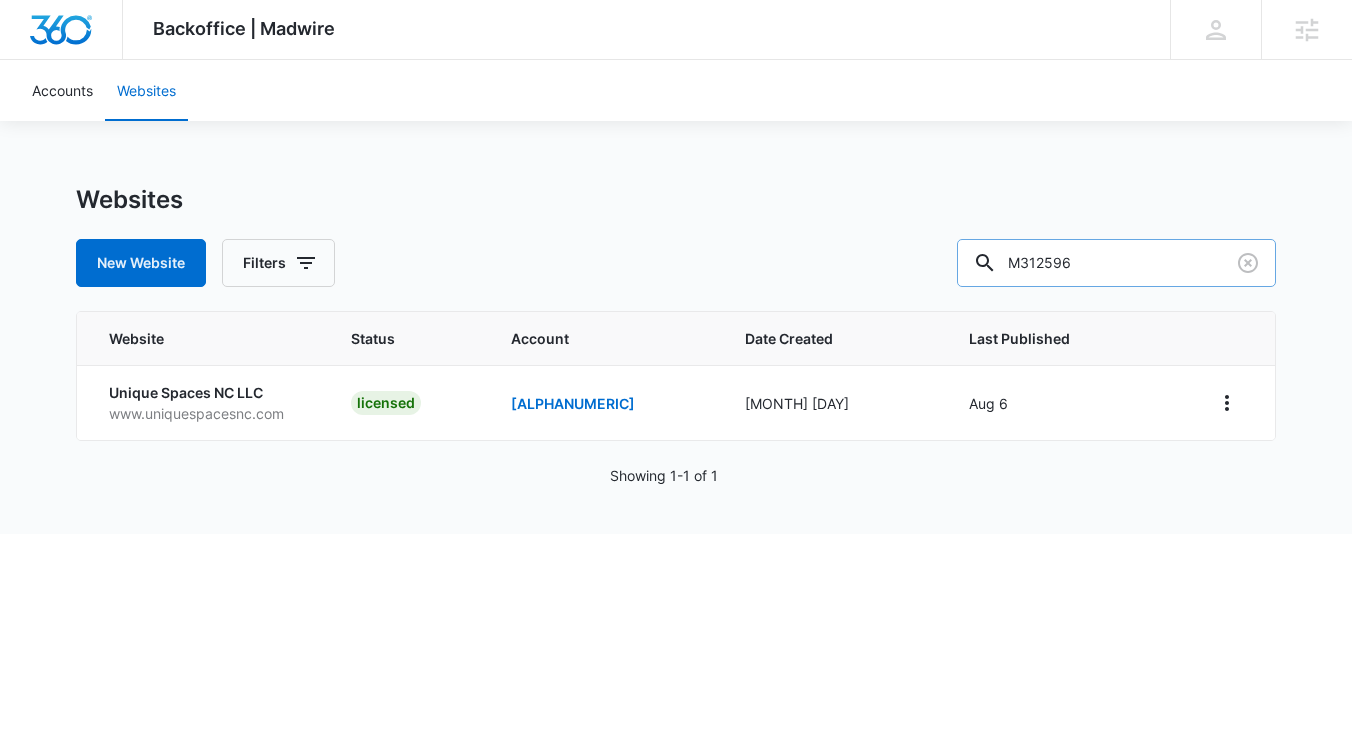 type on "M312596" 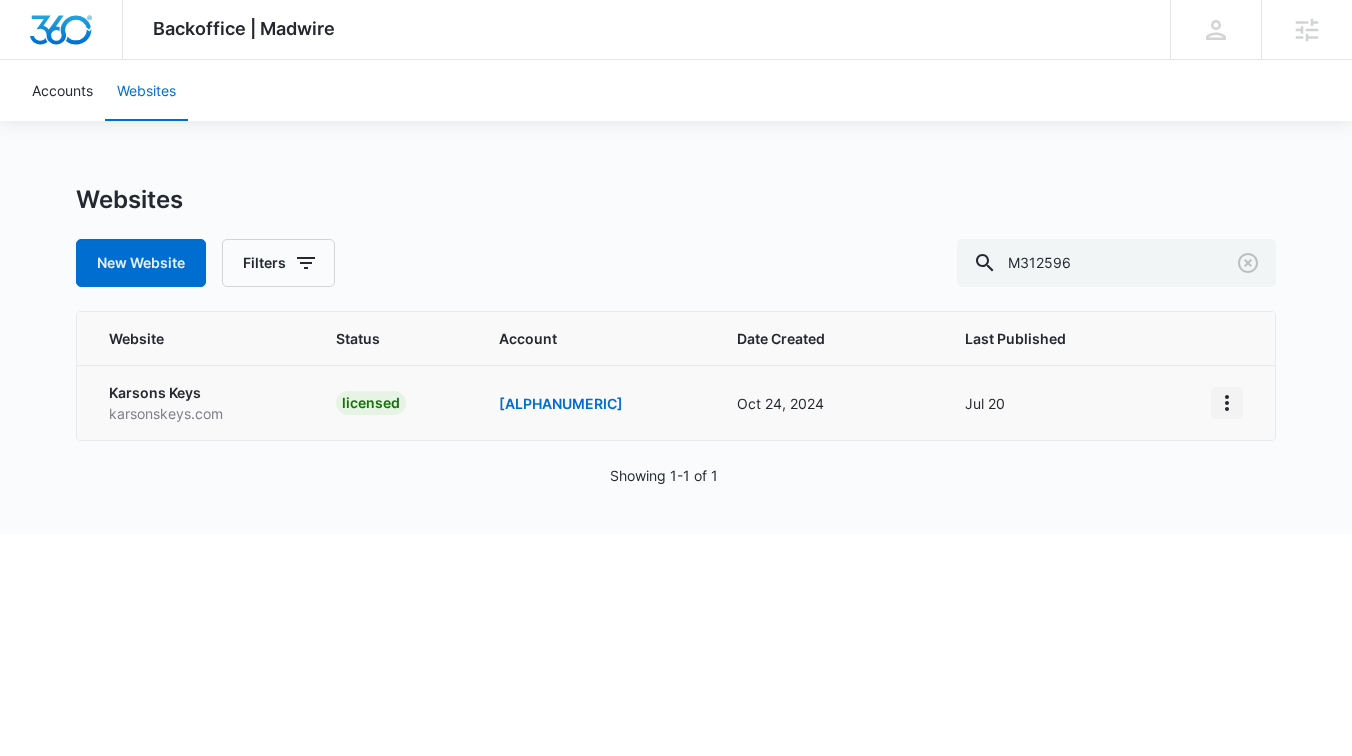 click at bounding box center (1227, 403) 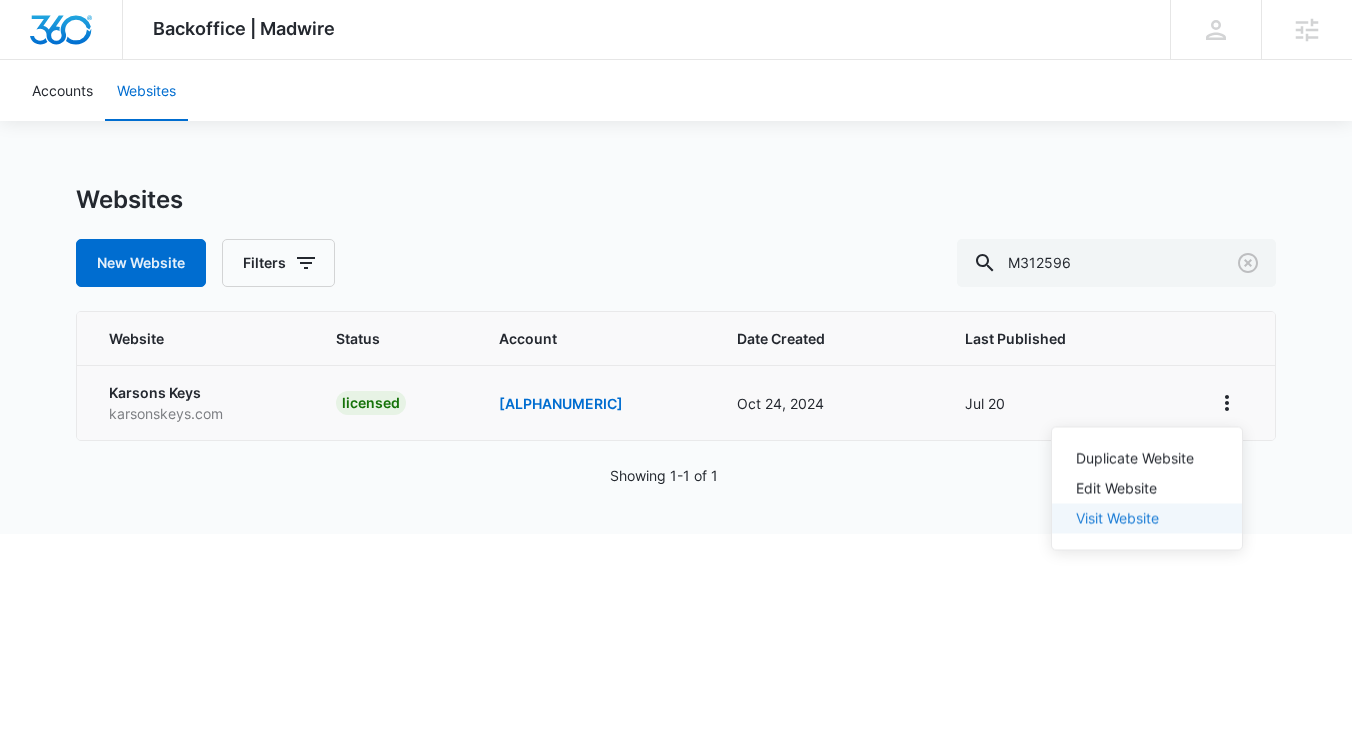 click on "Visit Website" at bounding box center (1117, 518) 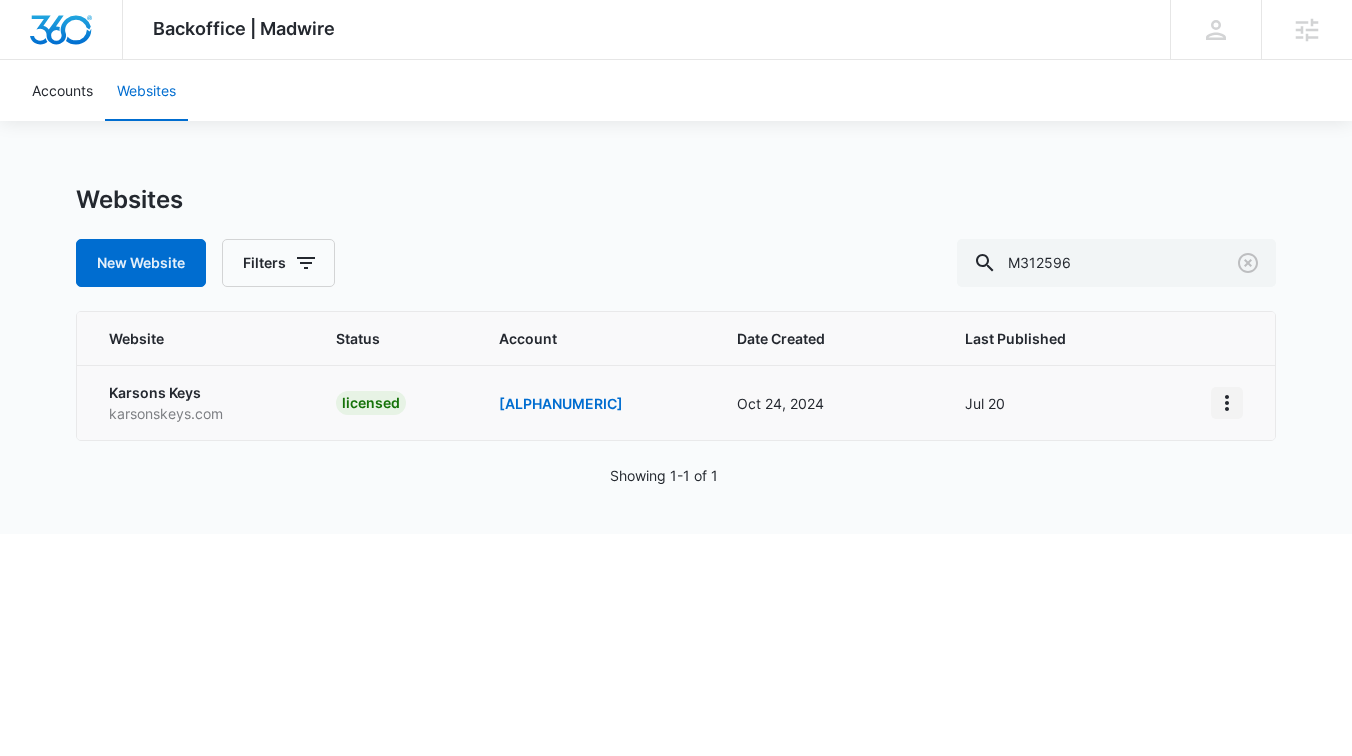 click 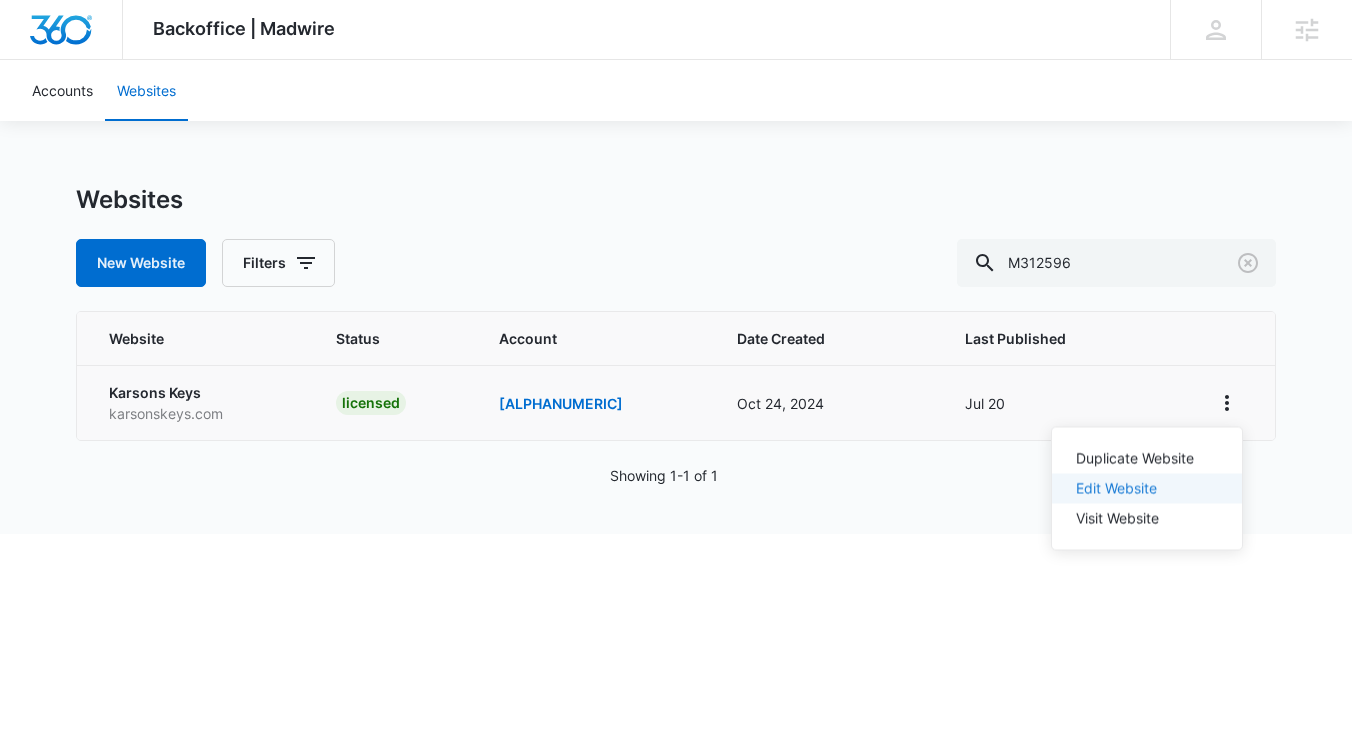 click on "Edit Website" at bounding box center (1116, 488) 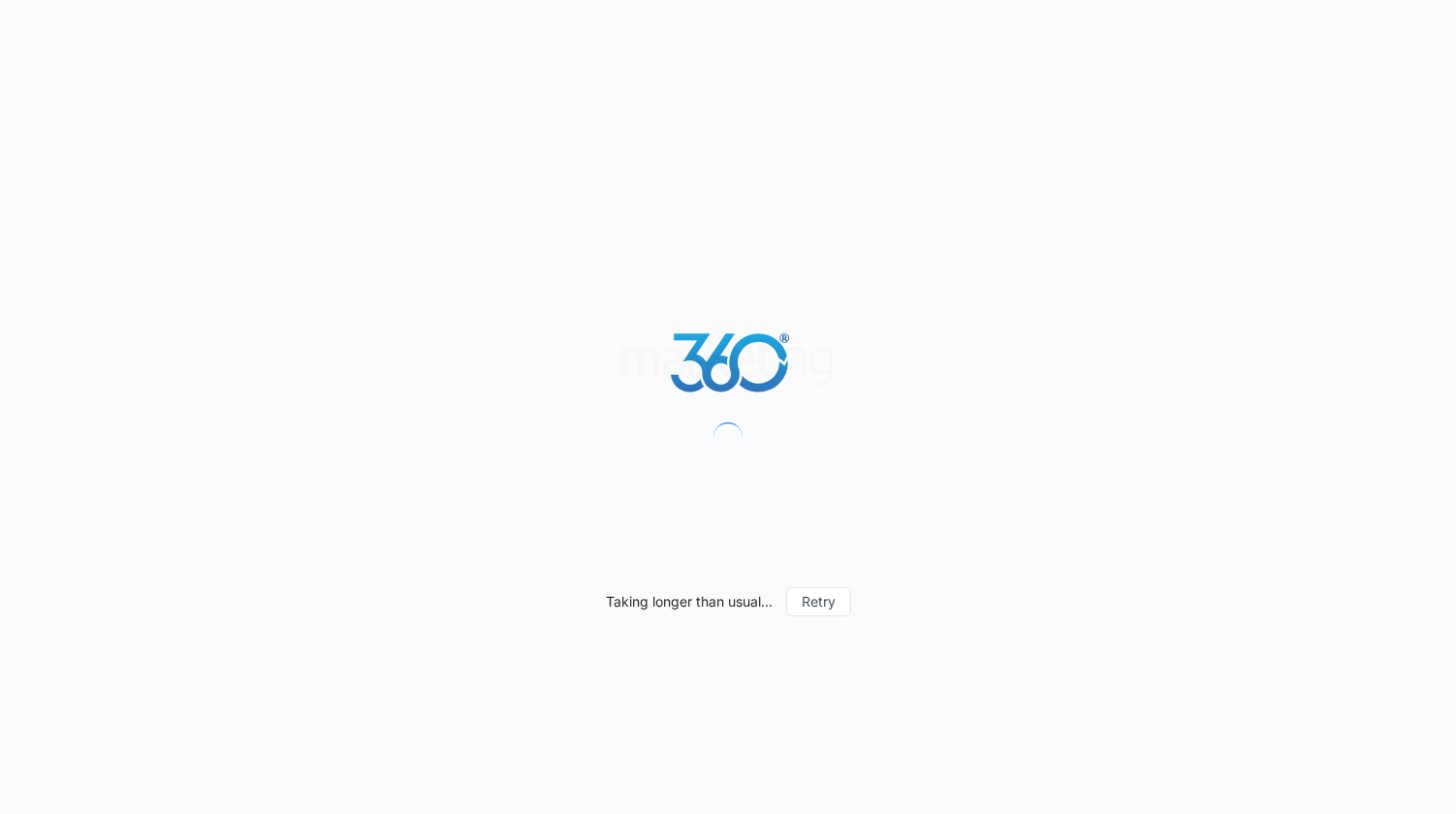 scroll, scrollTop: 0, scrollLeft: 0, axis: both 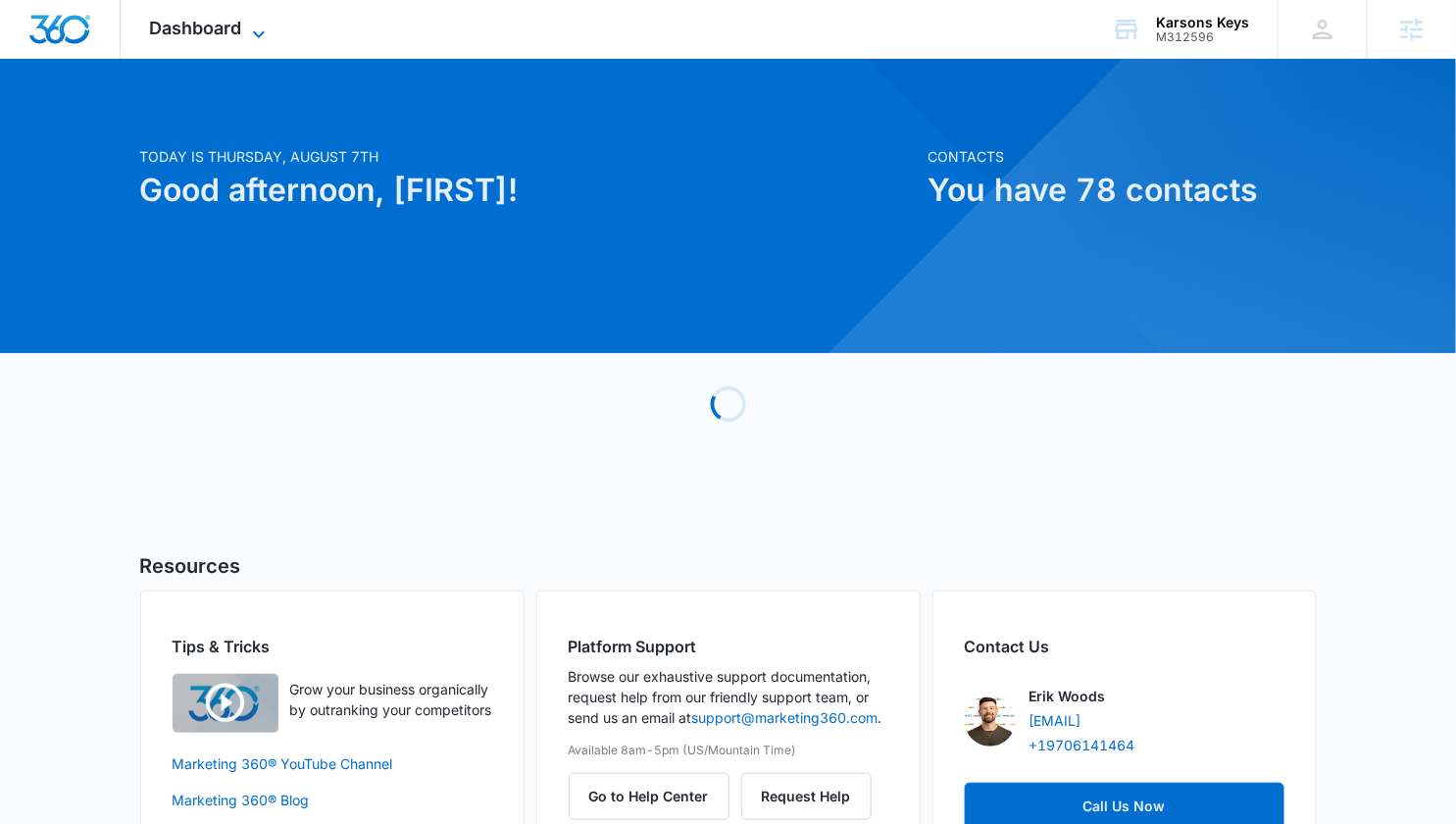 click 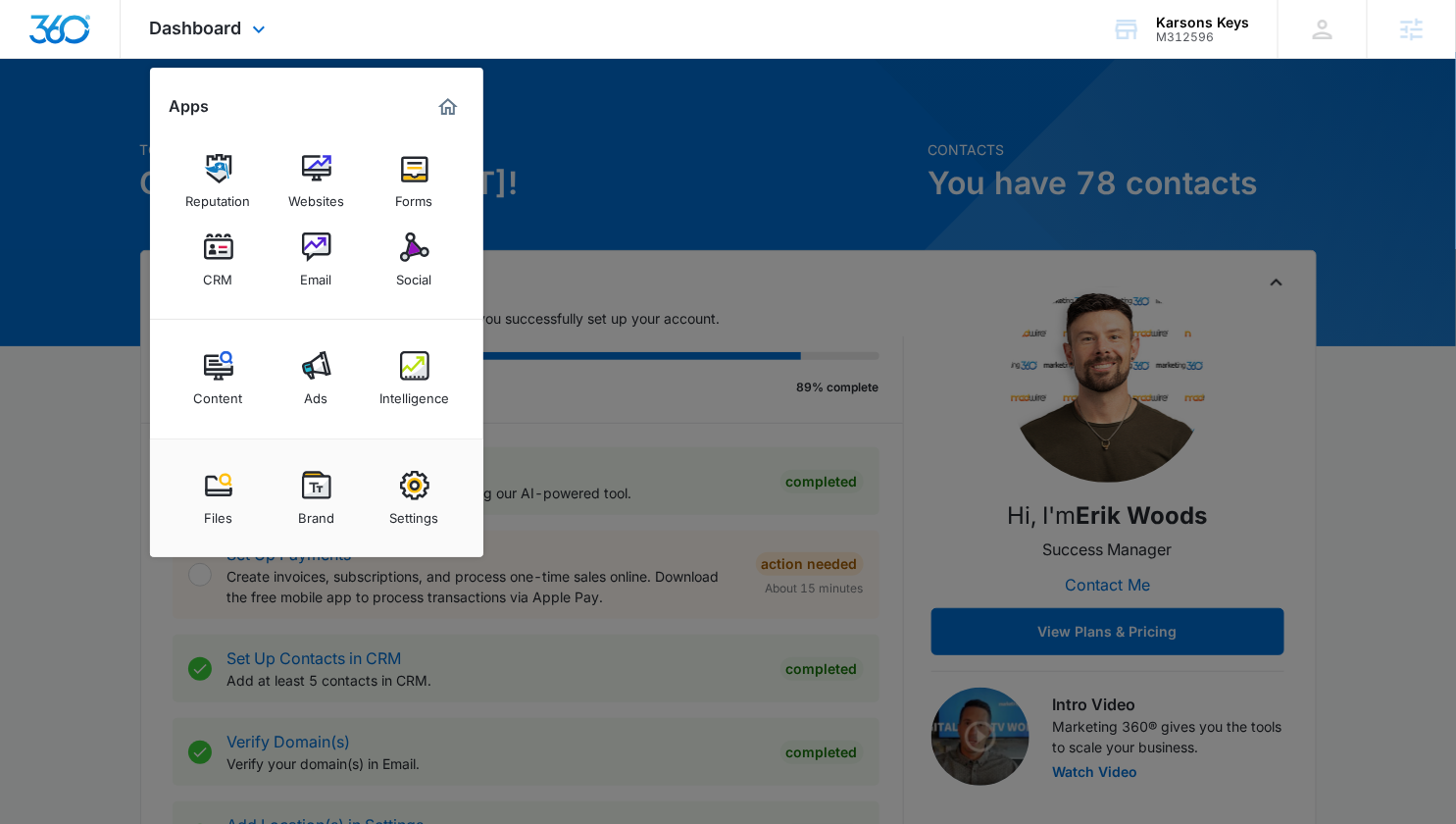 scroll, scrollTop: 12, scrollLeft: 0, axis: vertical 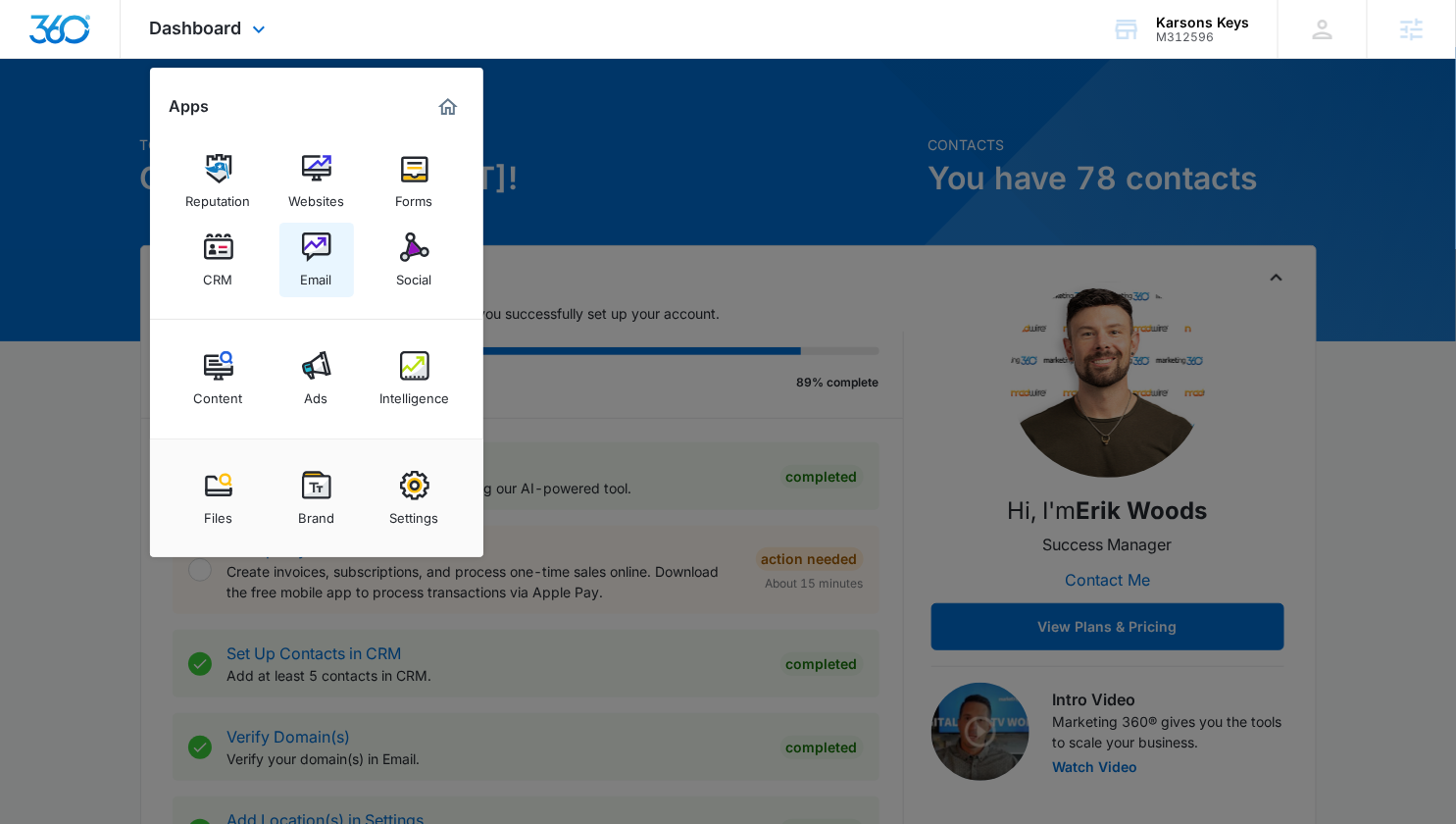 click at bounding box center [317, 247] 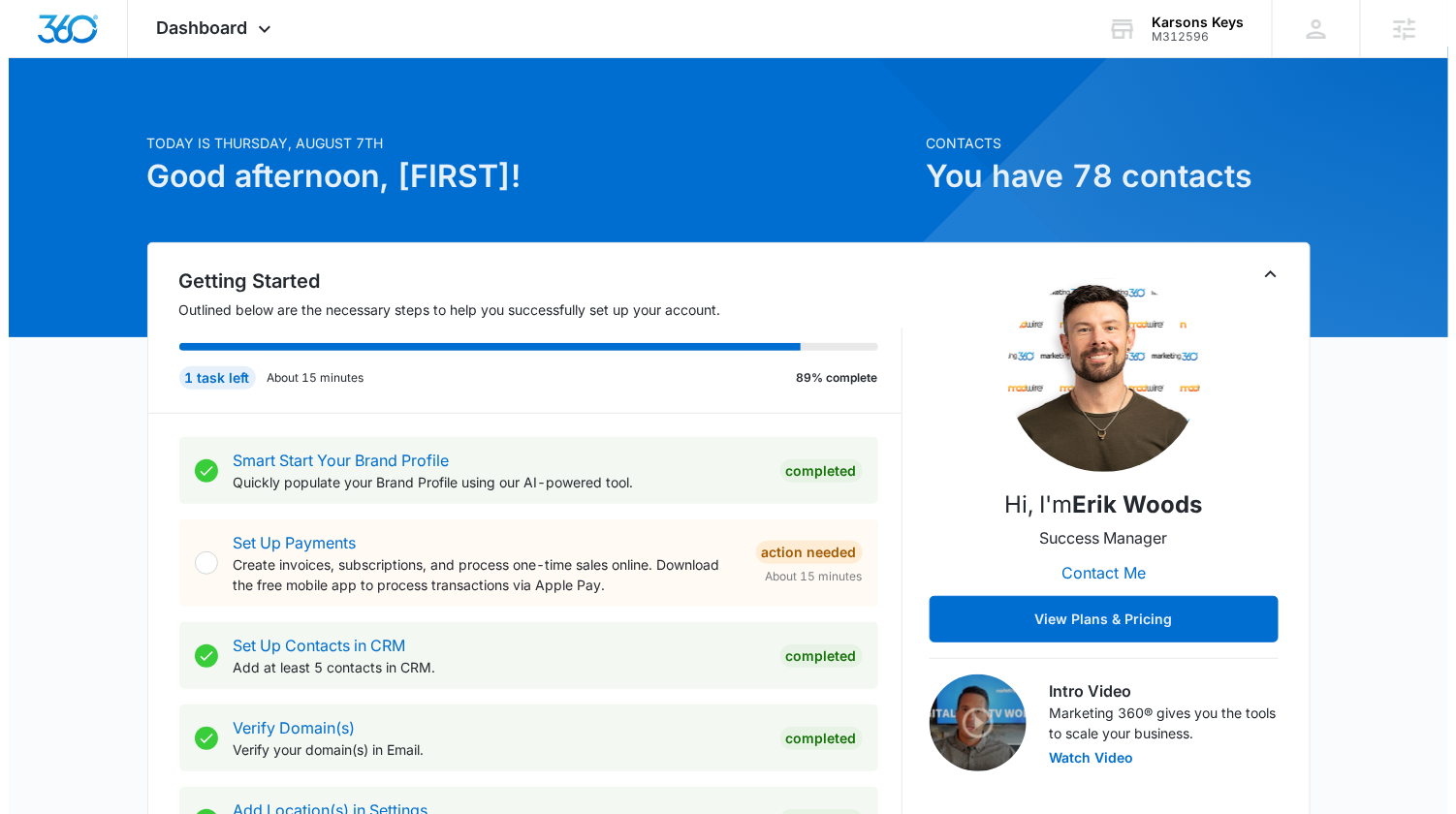 scroll, scrollTop: 0, scrollLeft: 0, axis: both 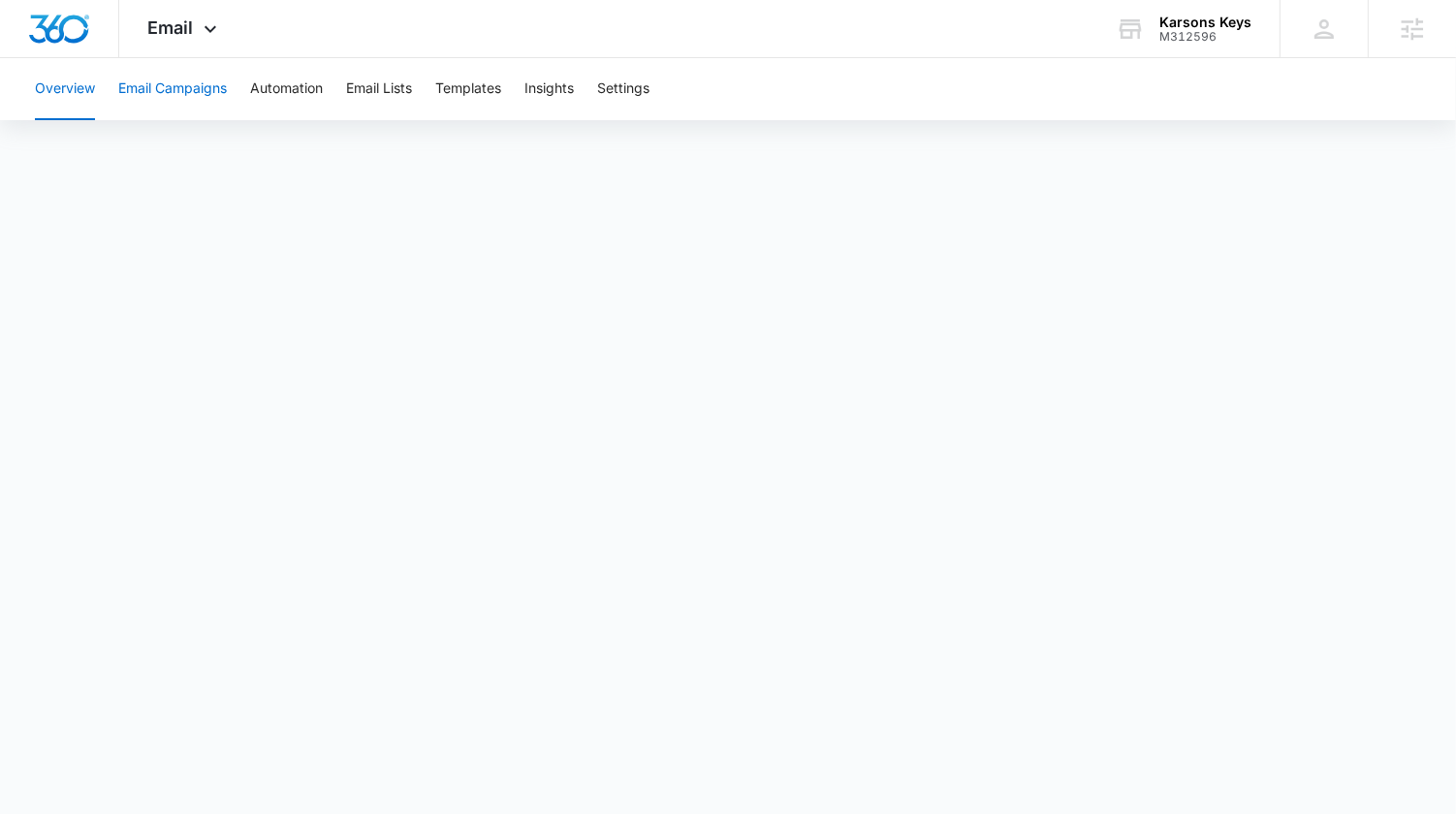 click on "Email Campaigns" at bounding box center (173, 89) 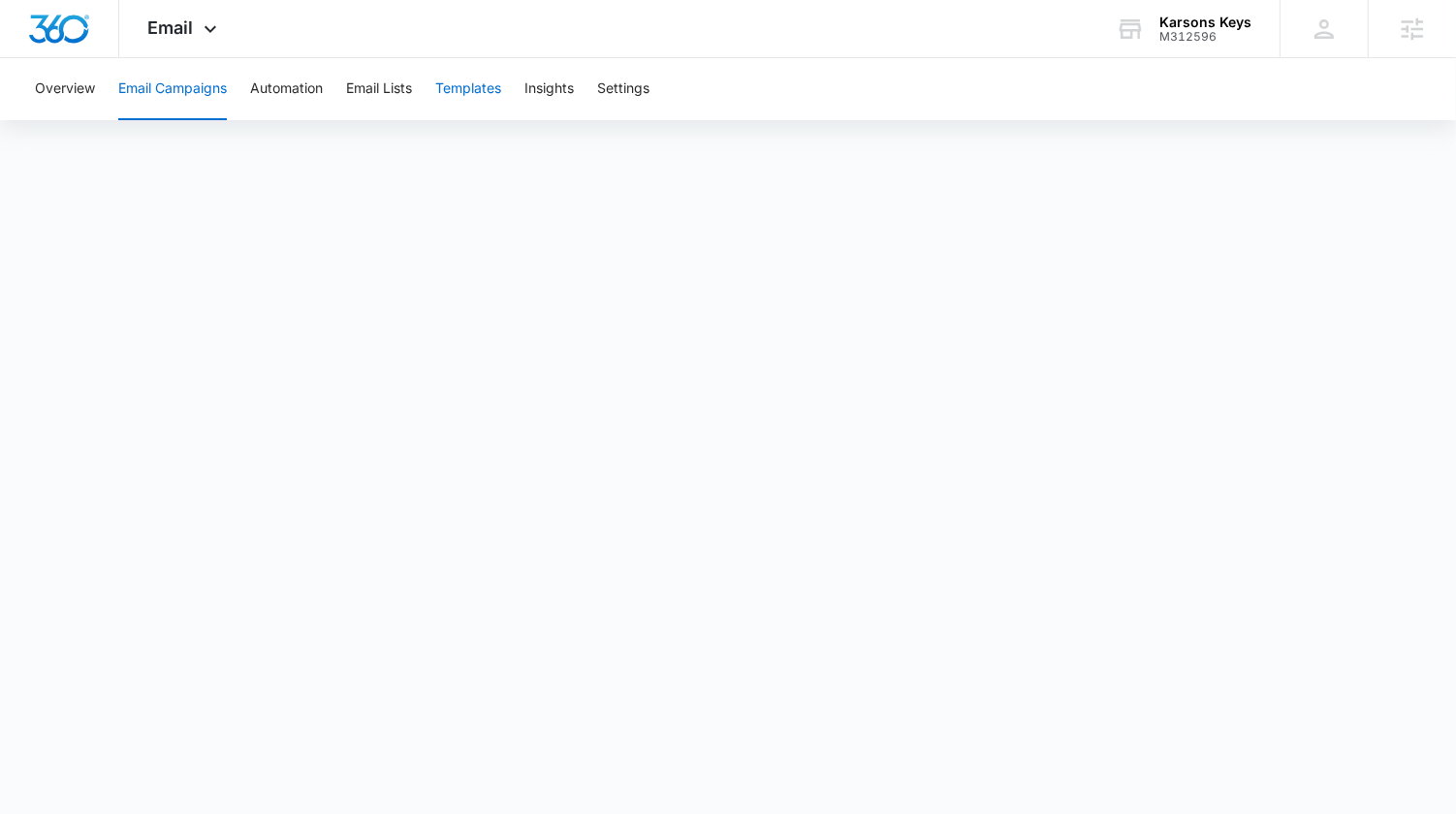 click on "Templates" at bounding box center [468, 89] 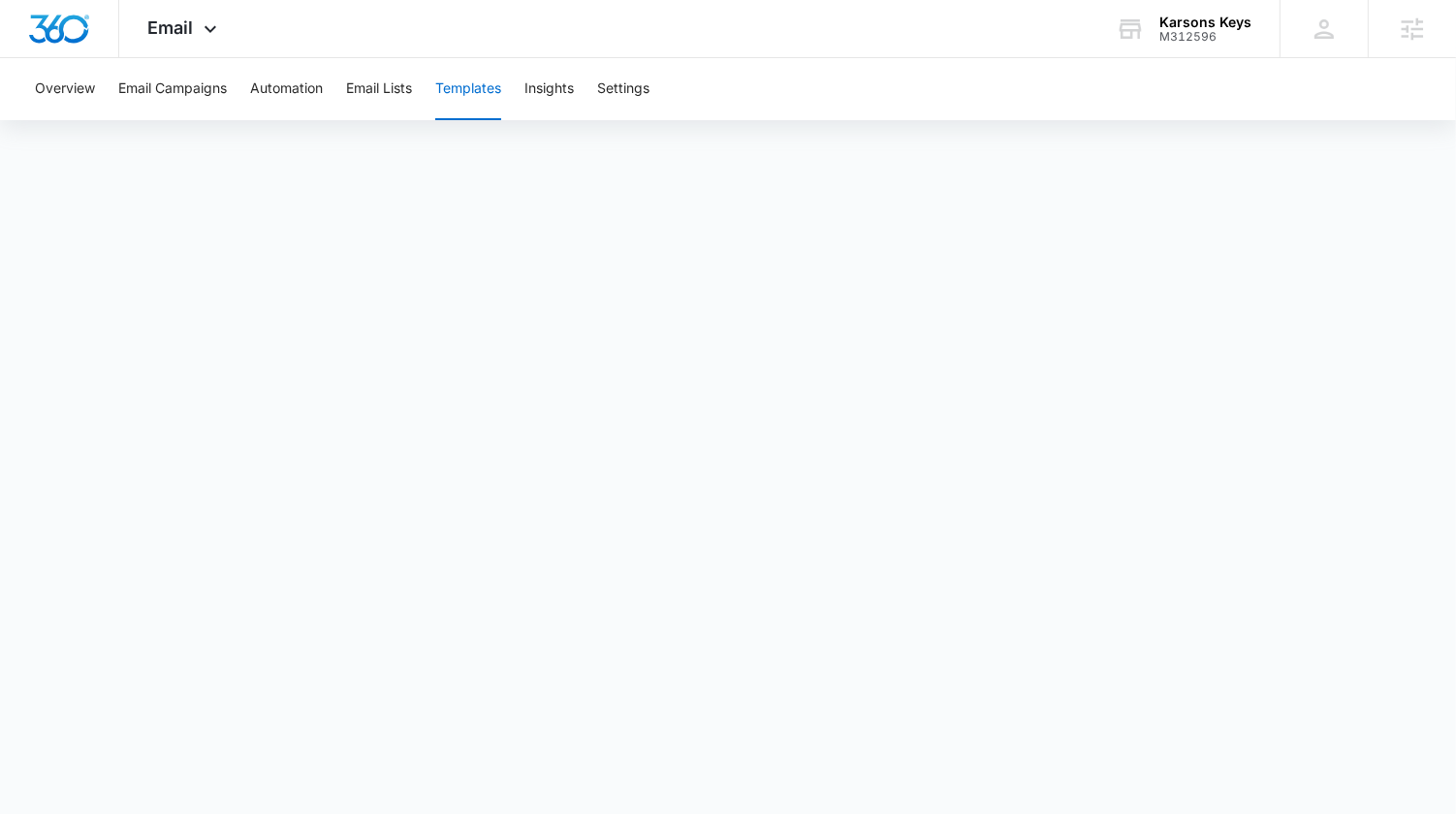 click on "Templates" at bounding box center [468, 89] 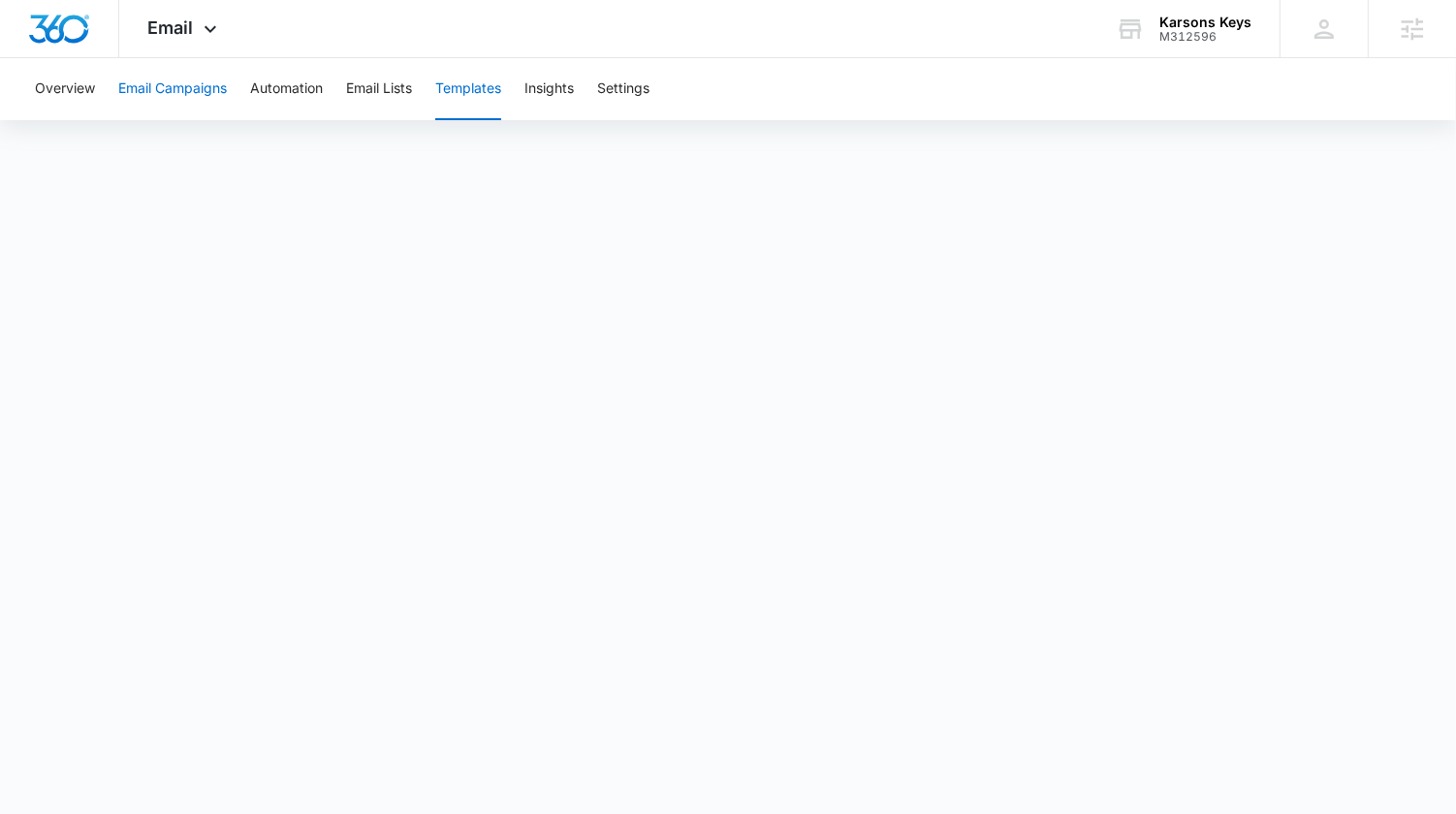 click on "Email Campaigns" at bounding box center [173, 89] 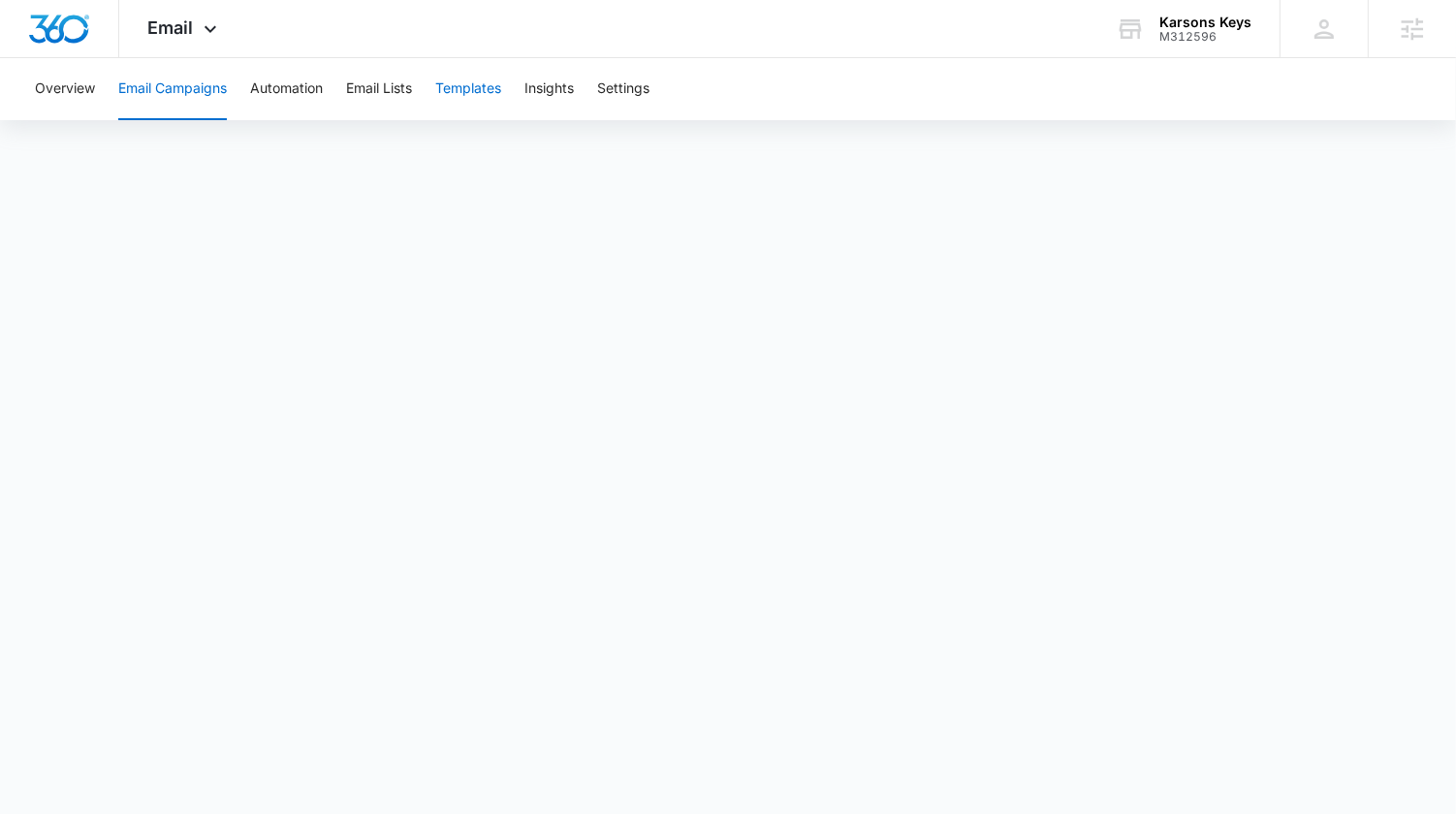 click on "Templates" at bounding box center [468, 89] 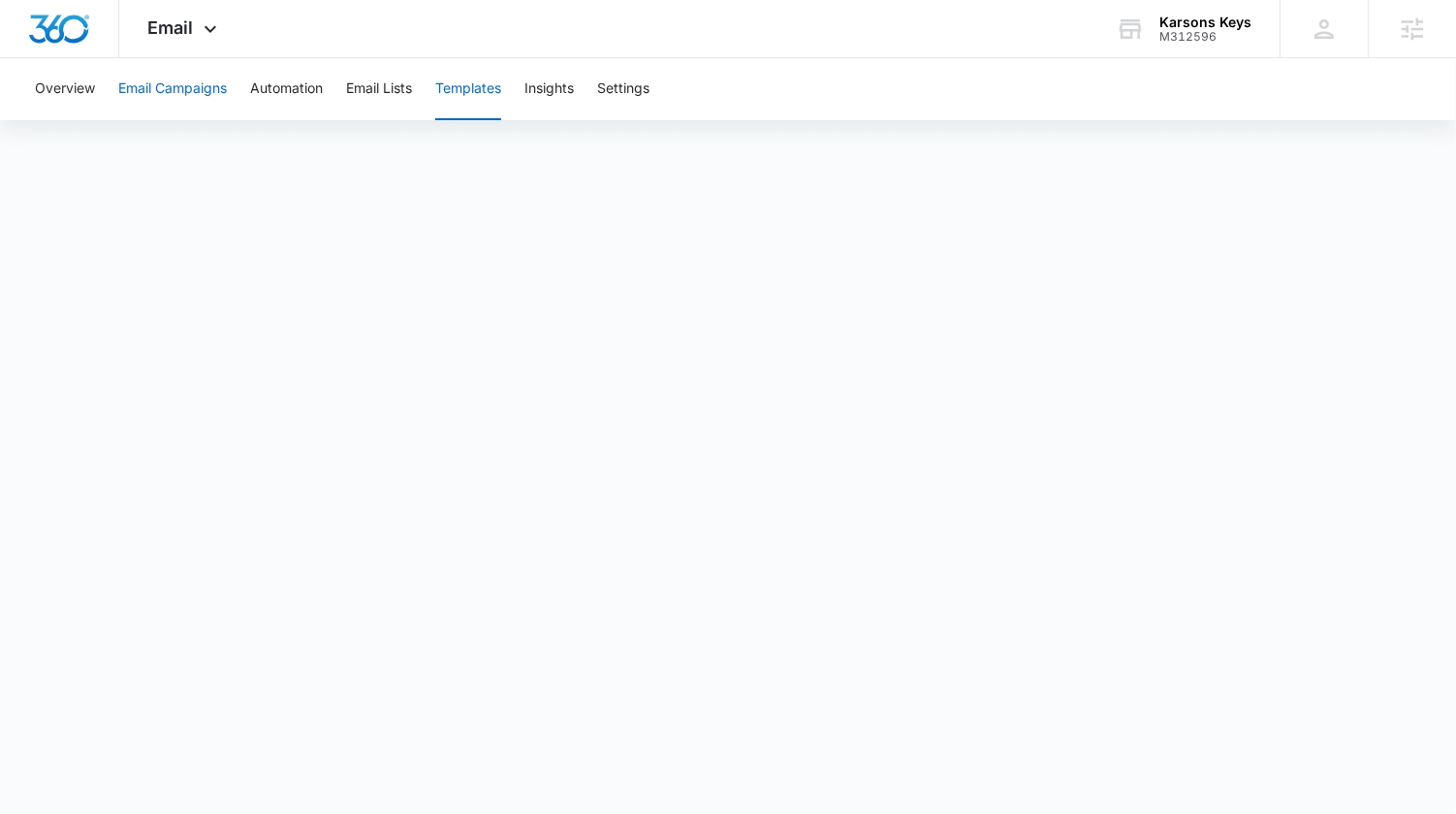 click on "Email Campaigns" at bounding box center (173, 89) 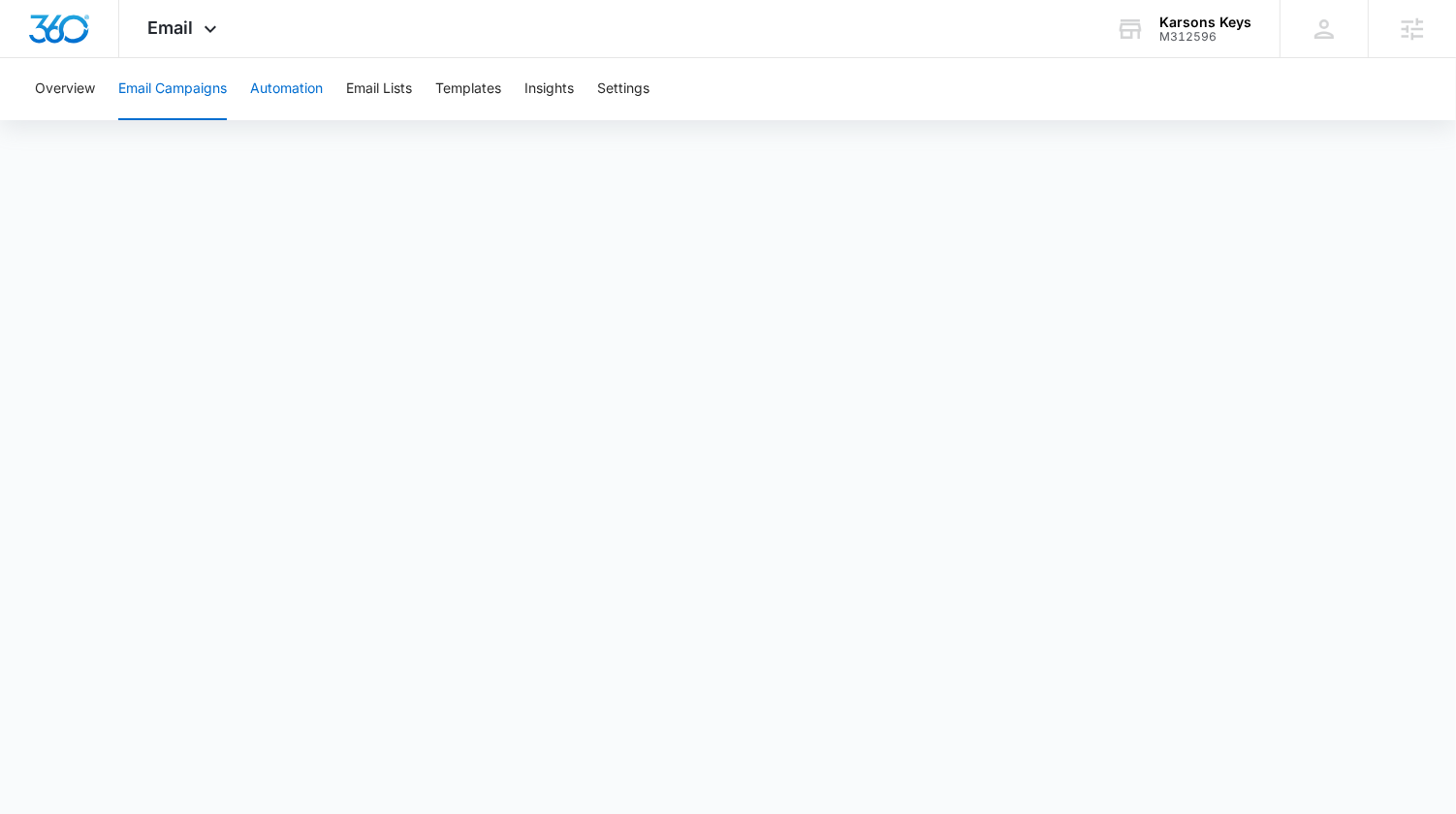 click on "Automation" at bounding box center (286, 89) 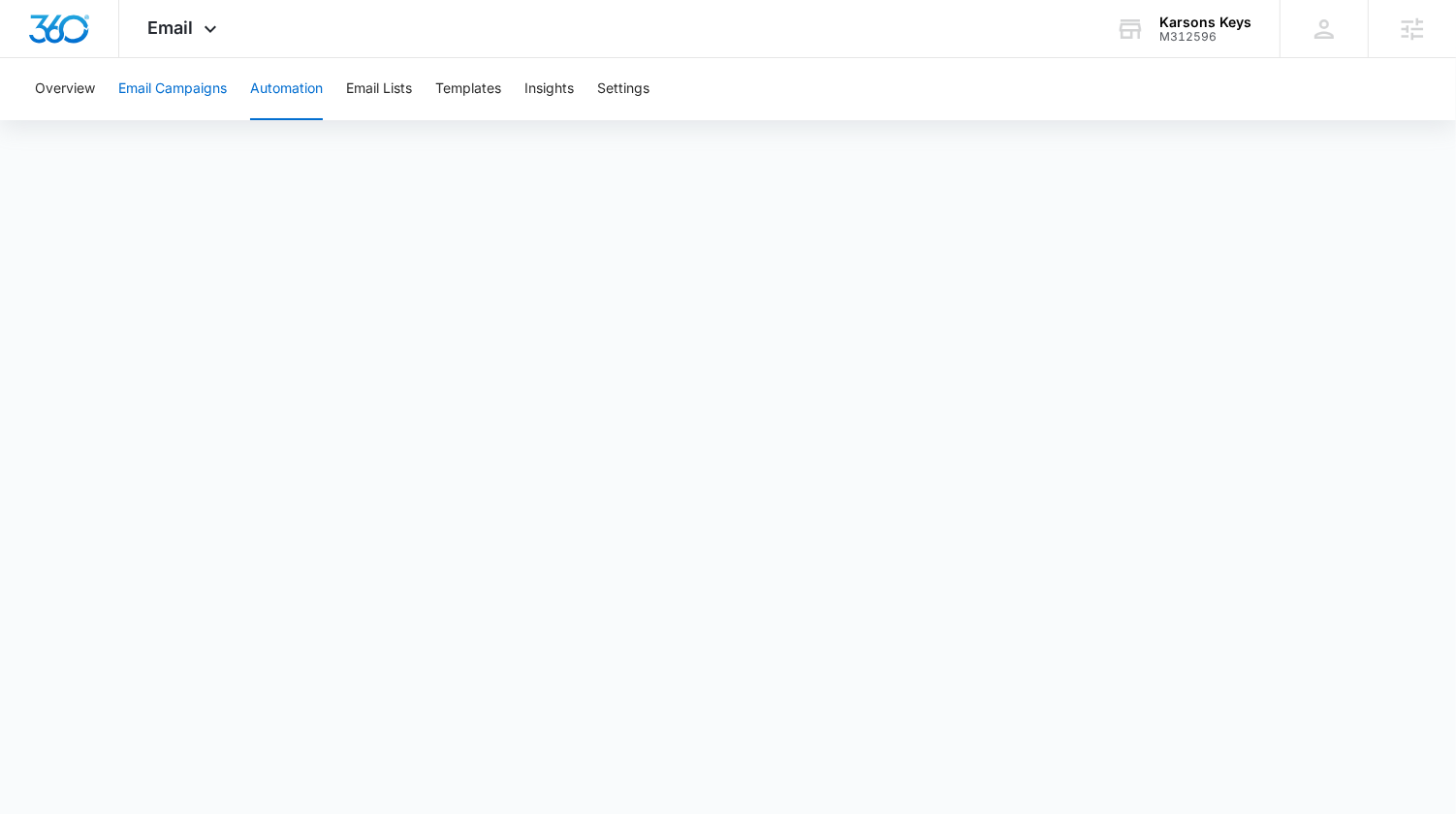 click on "Email Campaigns" at bounding box center (173, 89) 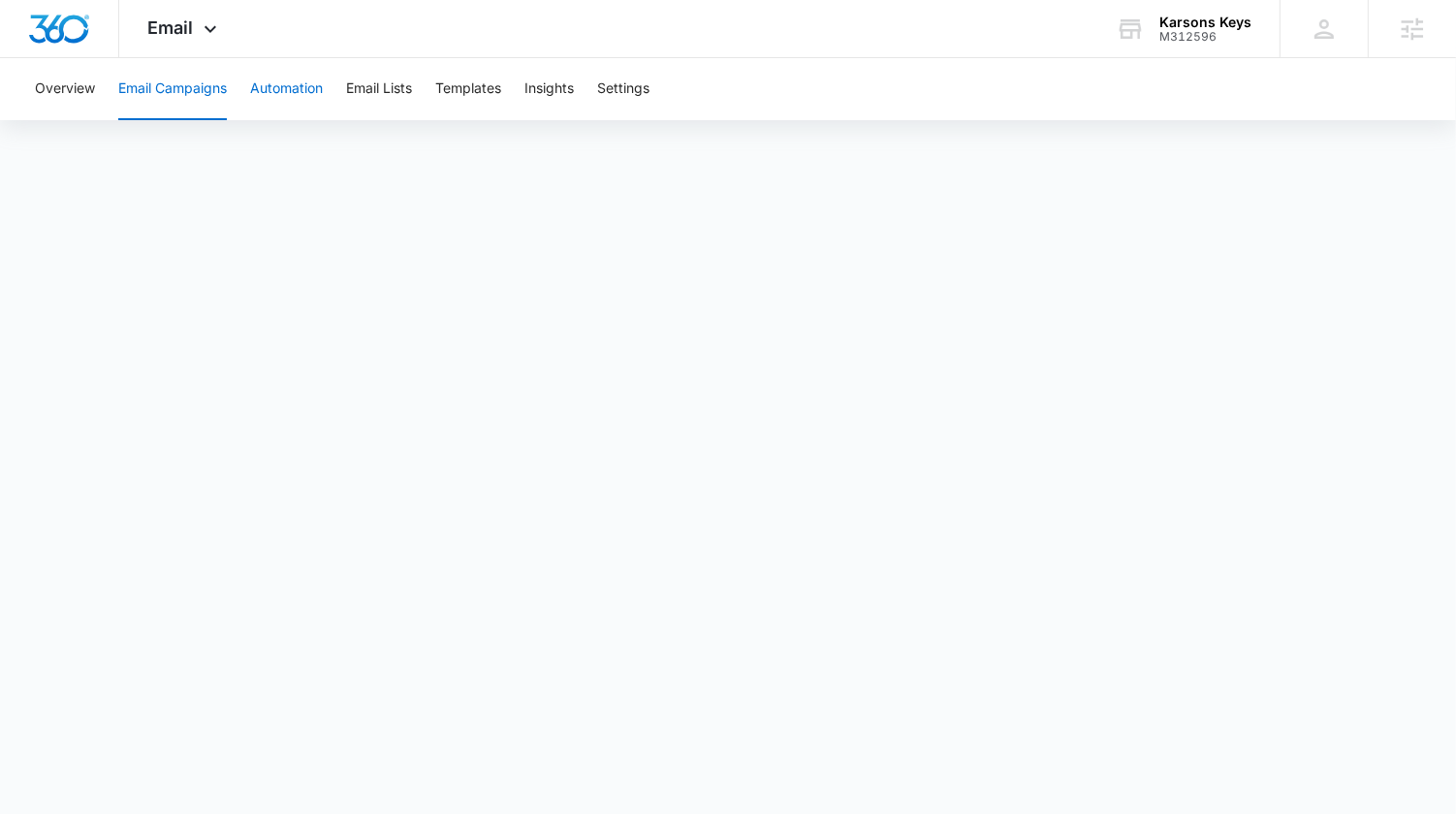 click on "Automation" at bounding box center (286, 89) 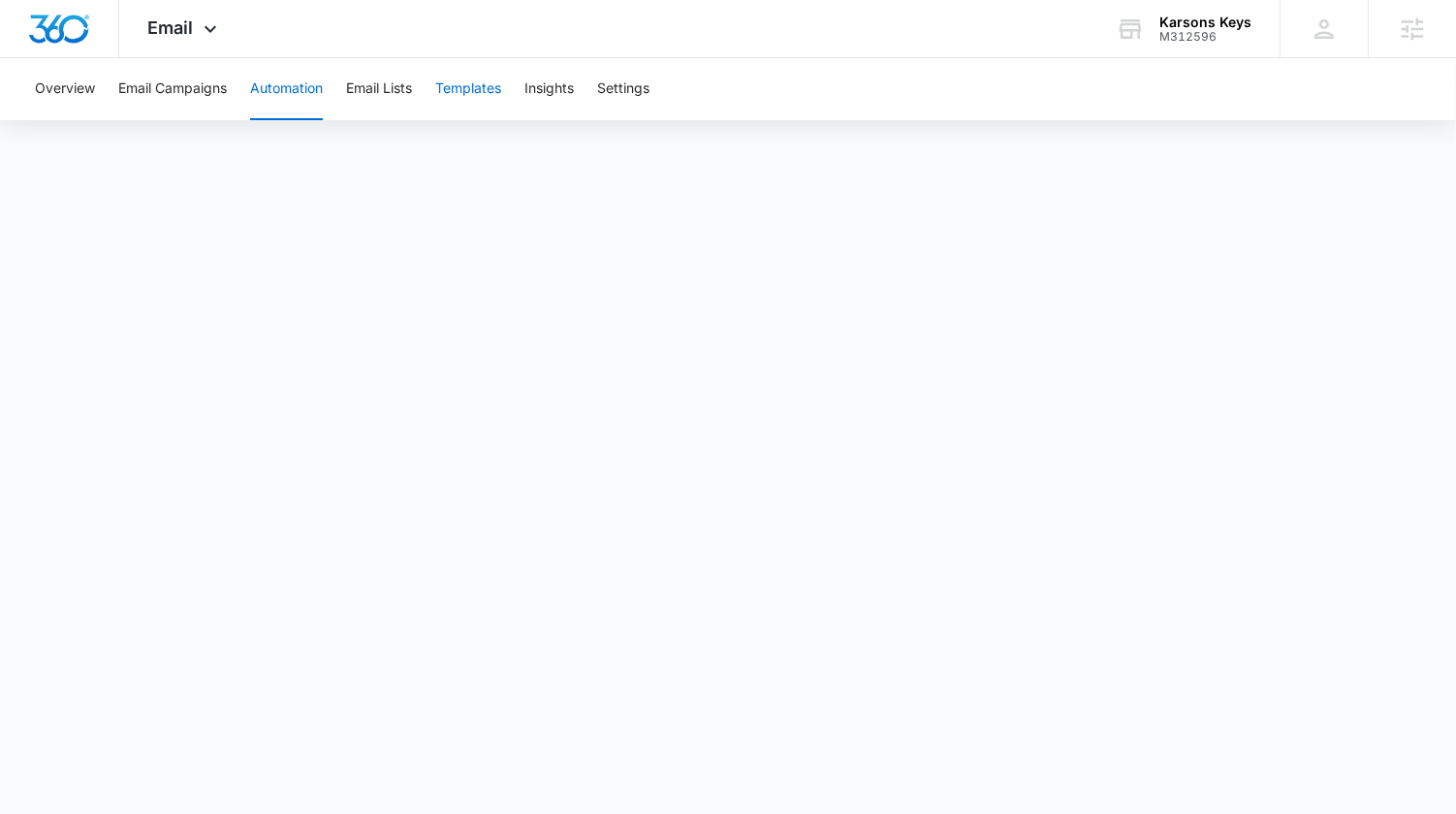 click on "Templates" at bounding box center [468, 89] 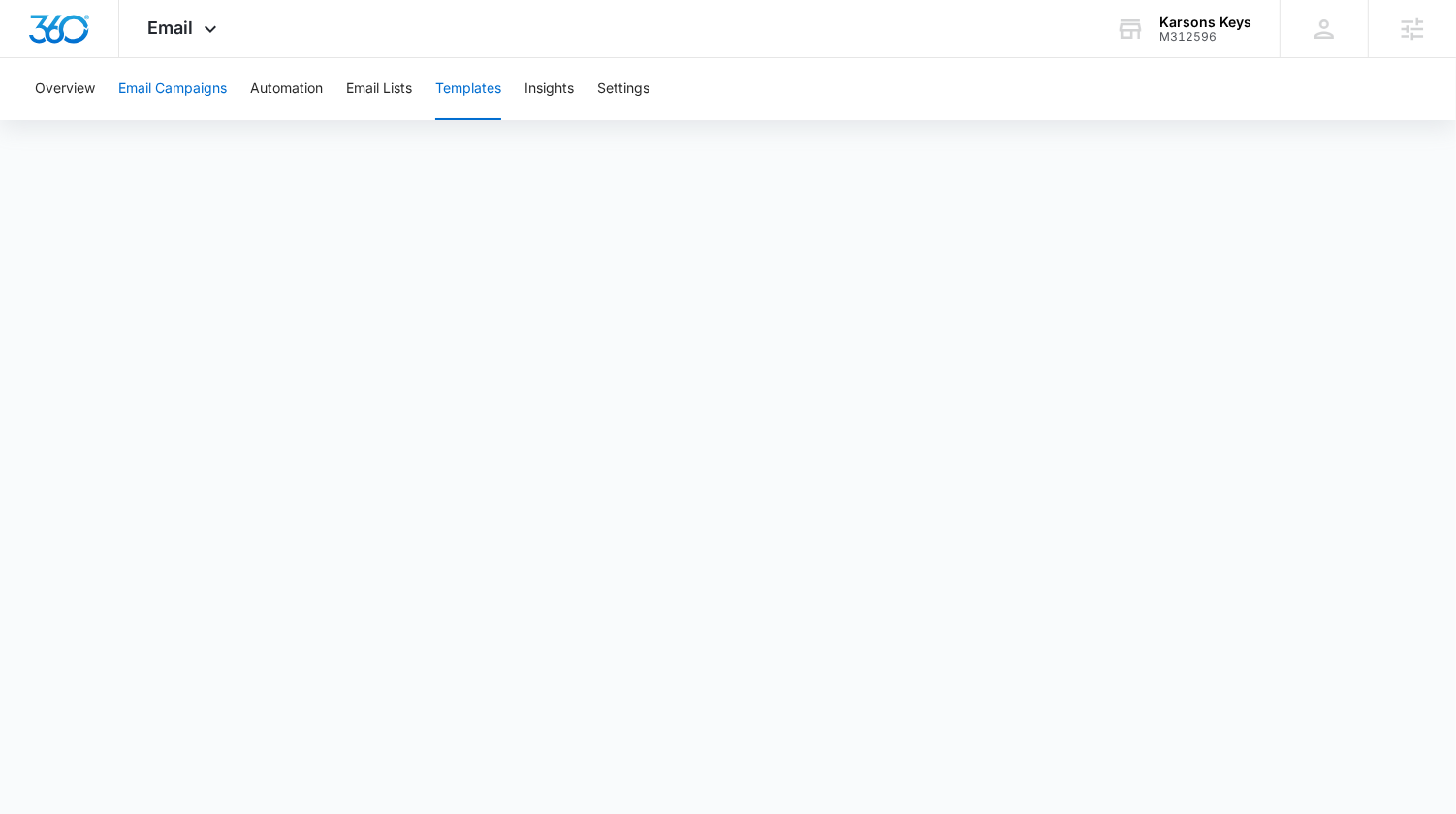 click on "Email Campaigns" at bounding box center (173, 89) 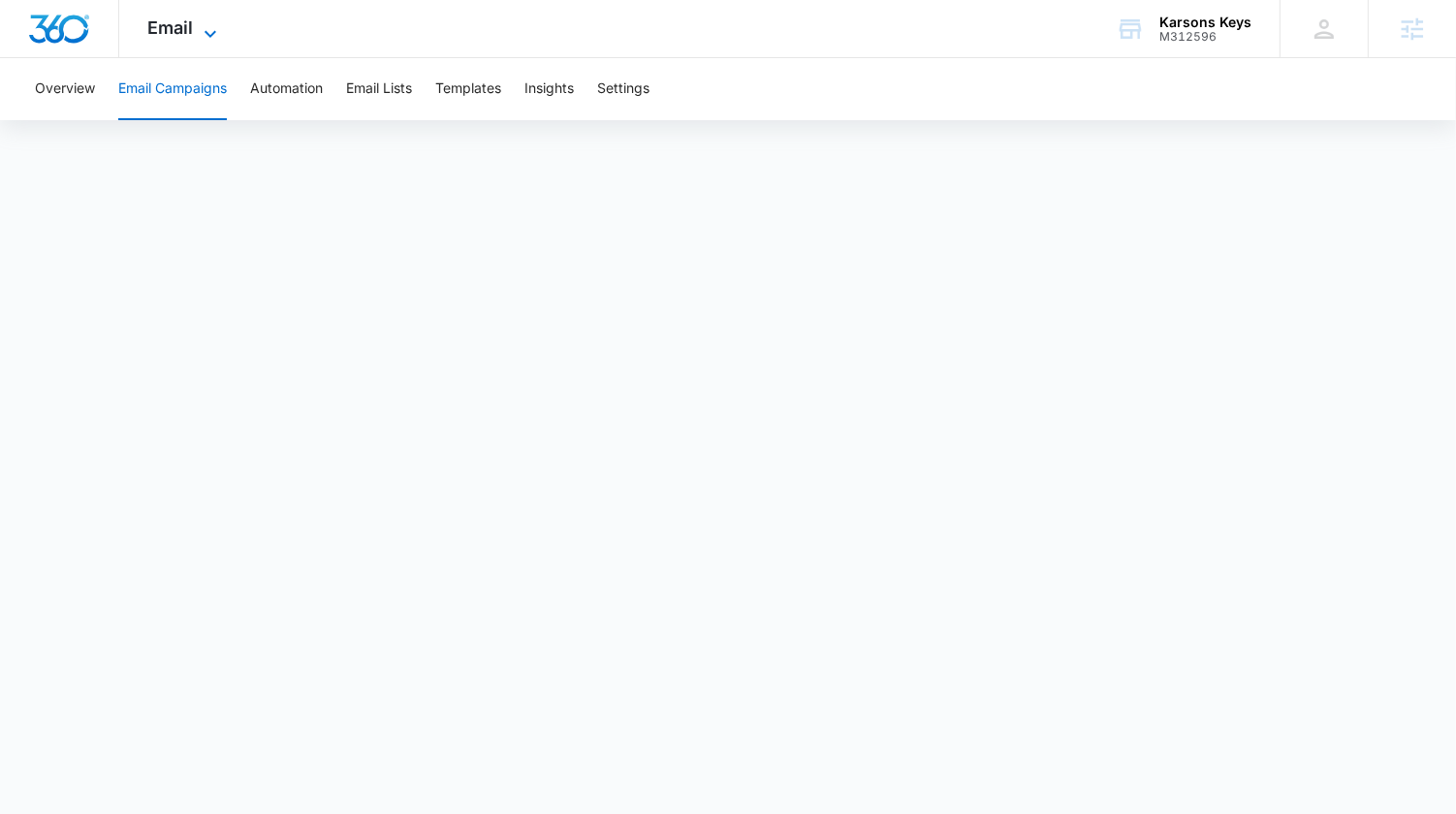click on "Email Apps Reputation Websites Forms CRM Email Social Content Ads Intelligence Files Brand Settings" at bounding box center [185, 28] 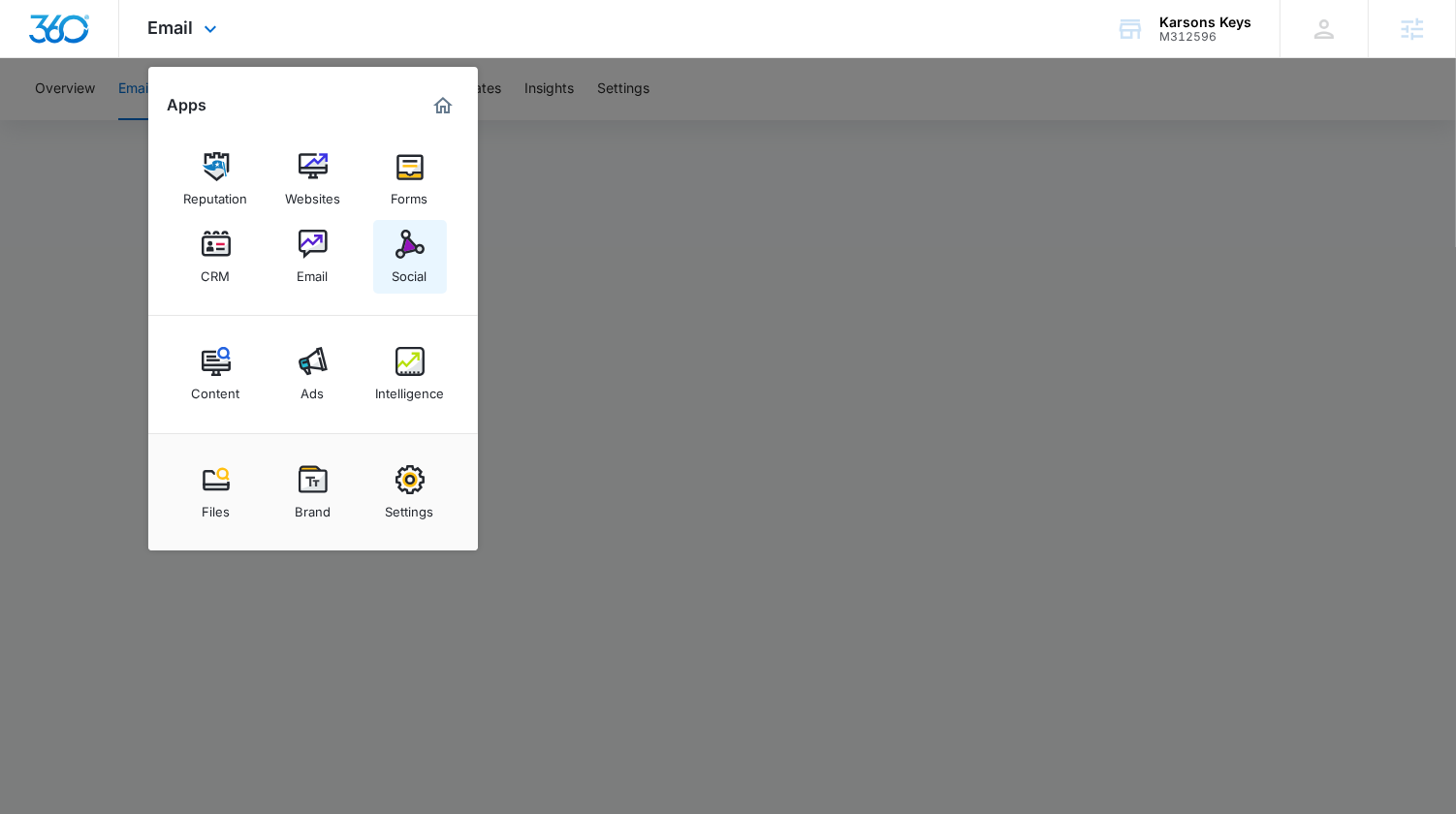 click at bounding box center (410, 244) 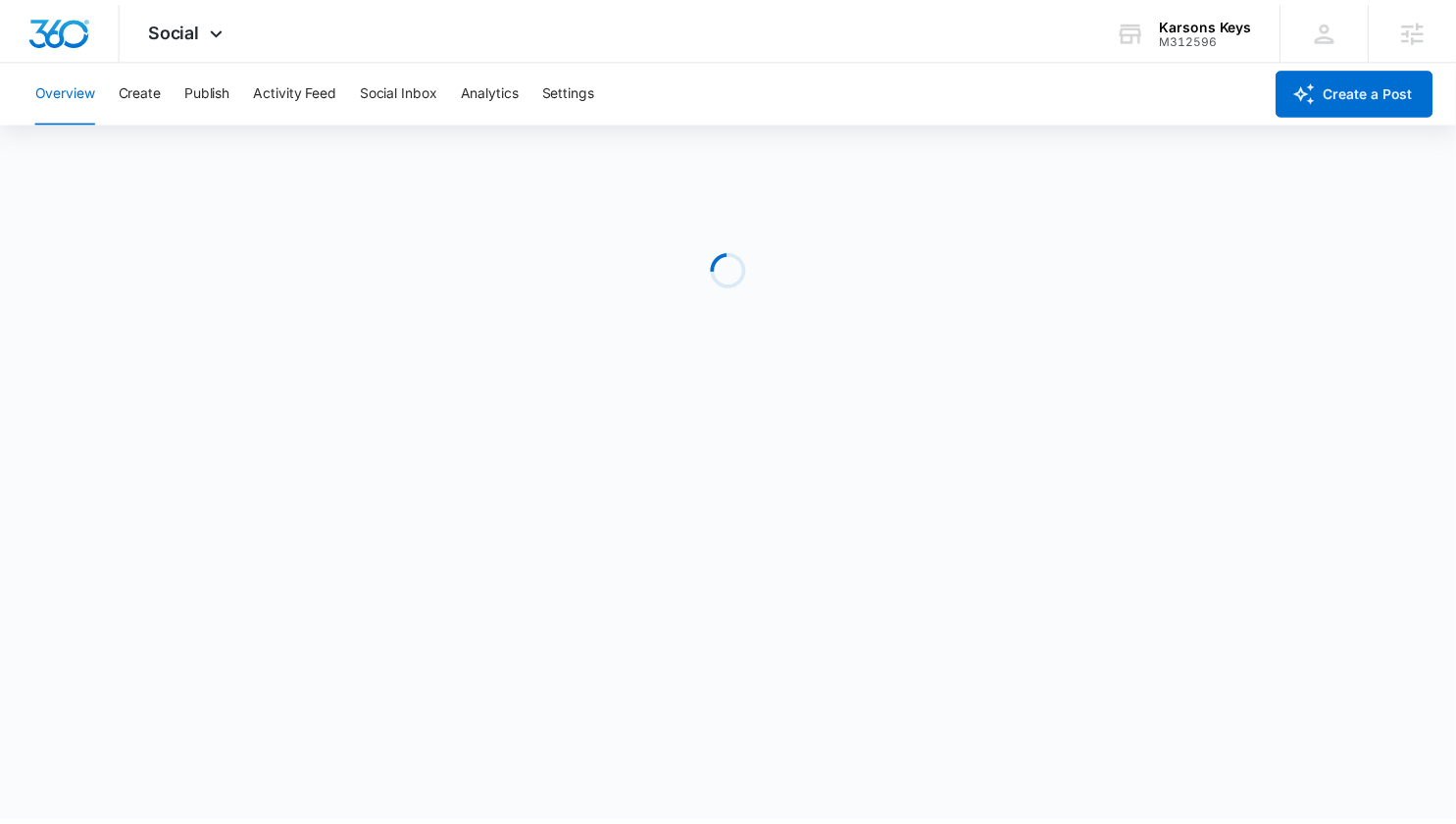 scroll, scrollTop: 0, scrollLeft: 0, axis: both 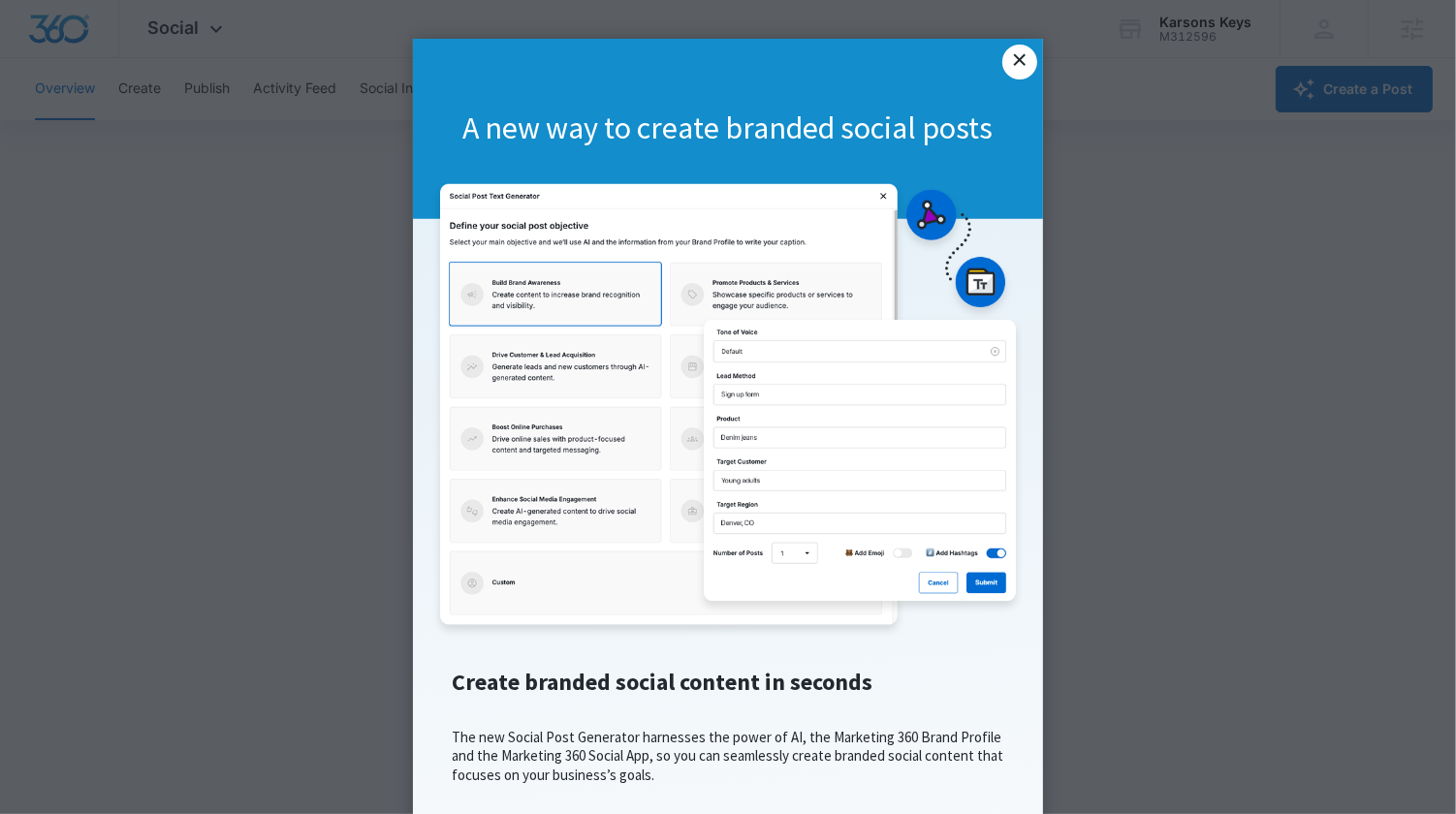 click on "×" at bounding box center (1020, 62) 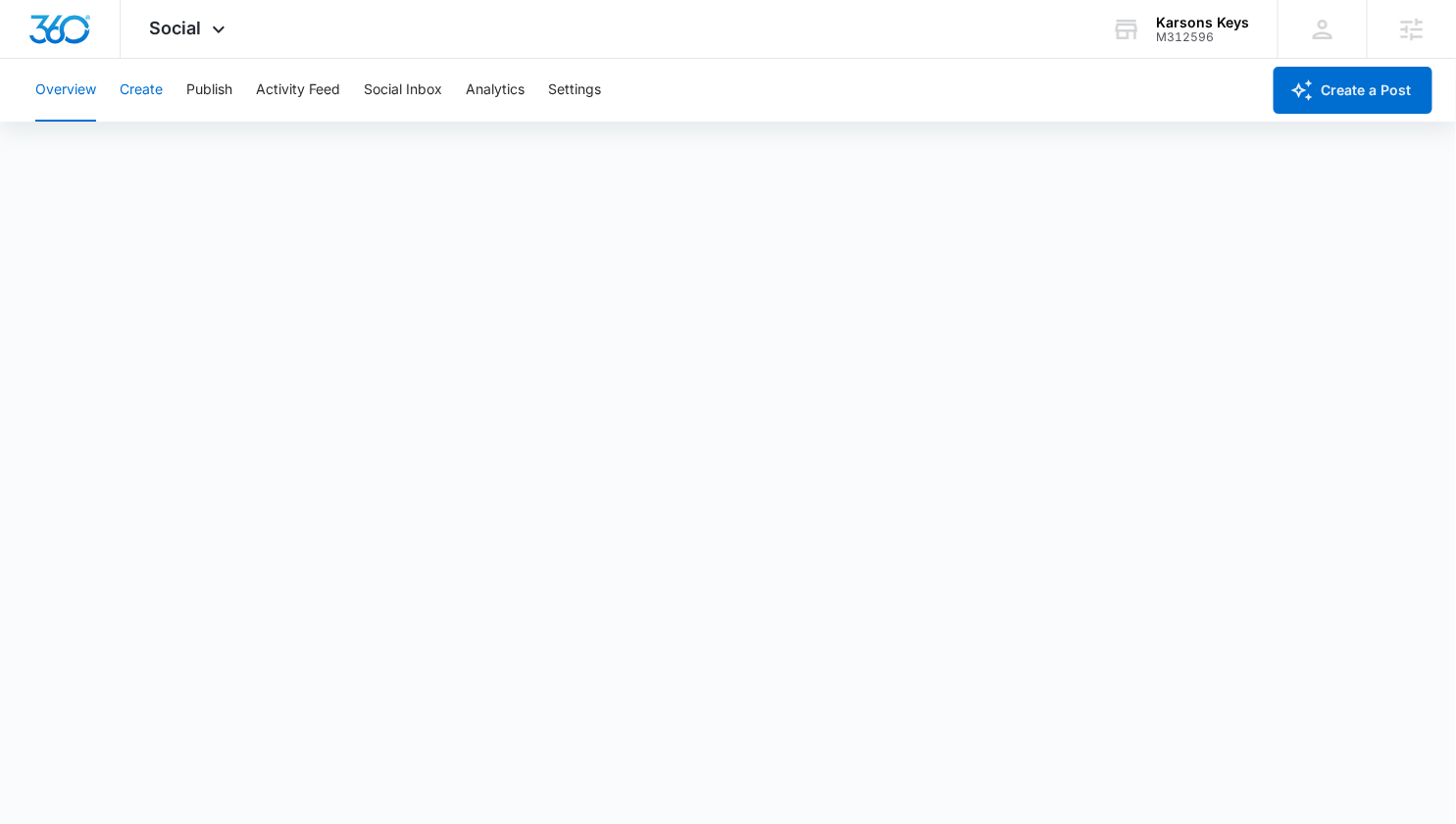 click on "Create" at bounding box center [141, 90] 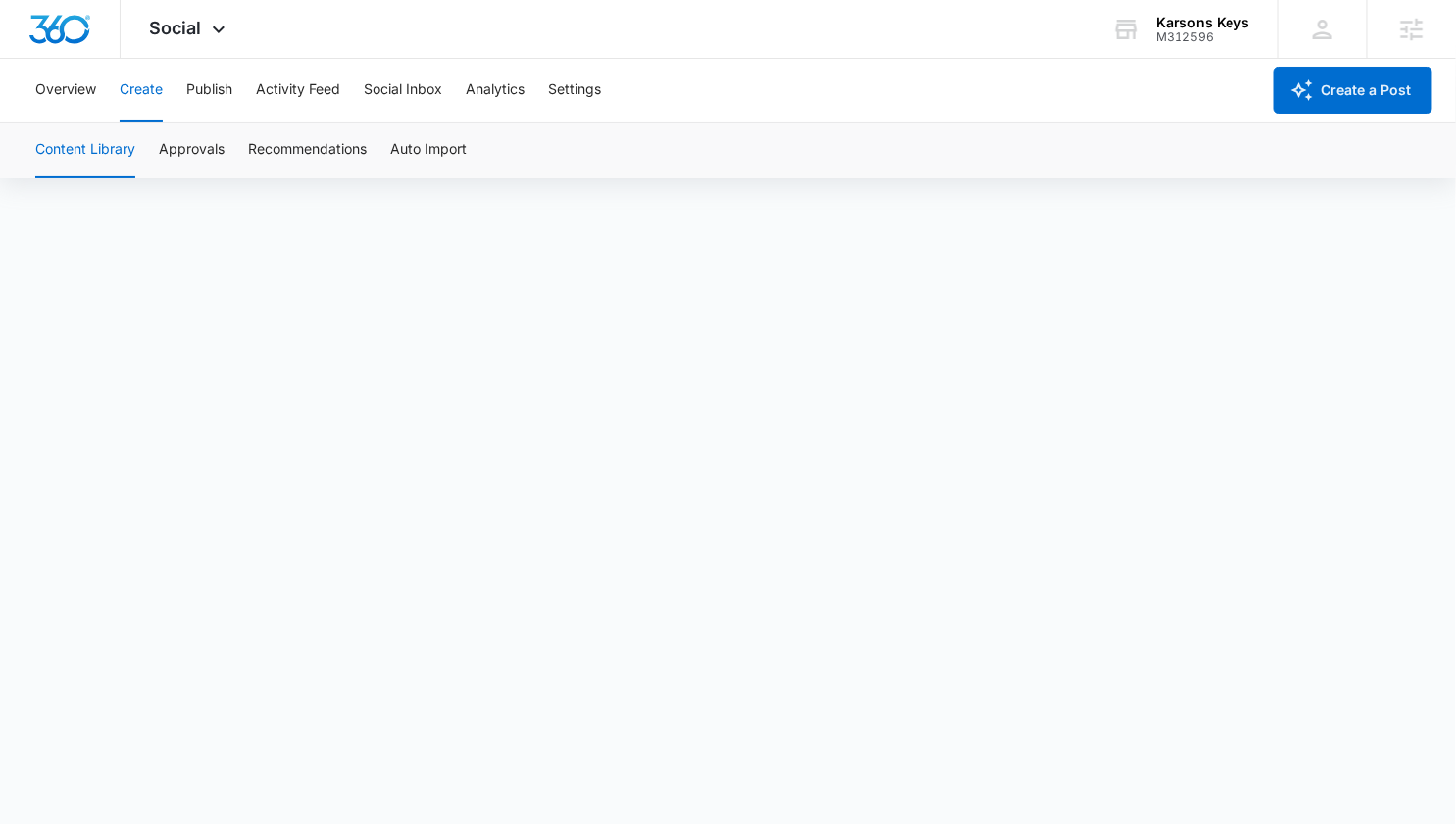 scroll, scrollTop: 0, scrollLeft: 0, axis: both 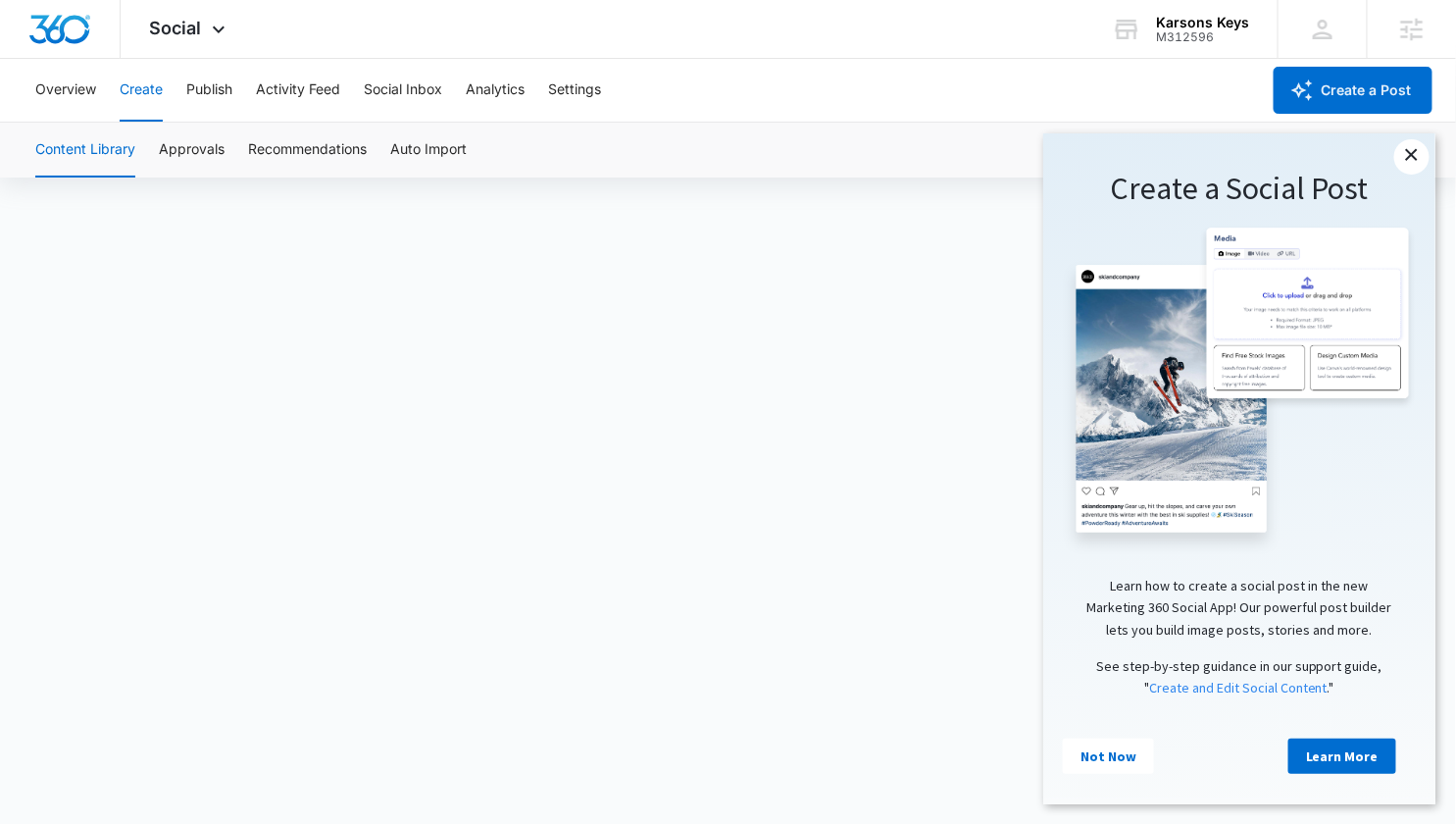 click on "×" at bounding box center [1411, 156] 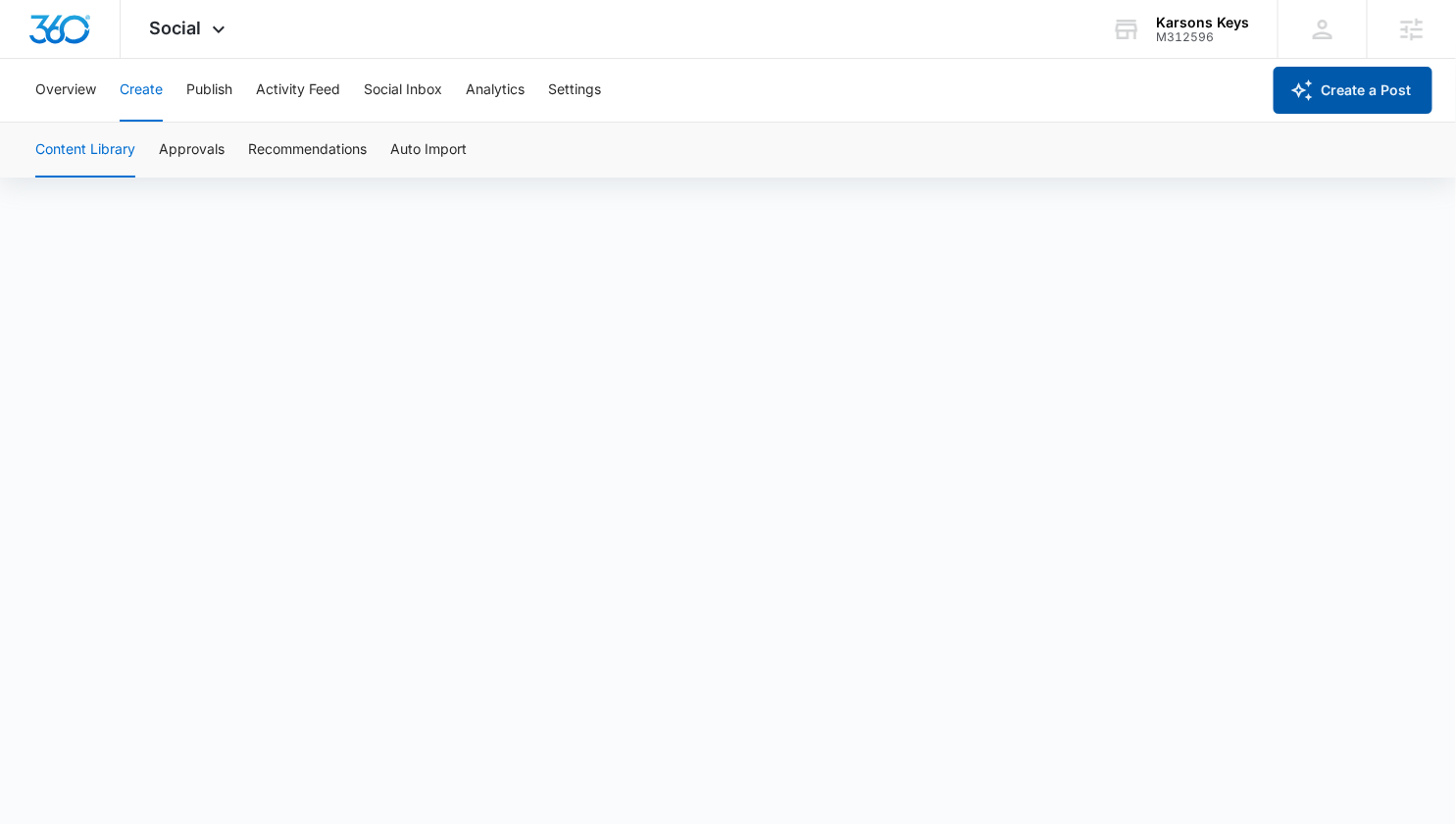 click on "Create a Post" at bounding box center [1353, 90] 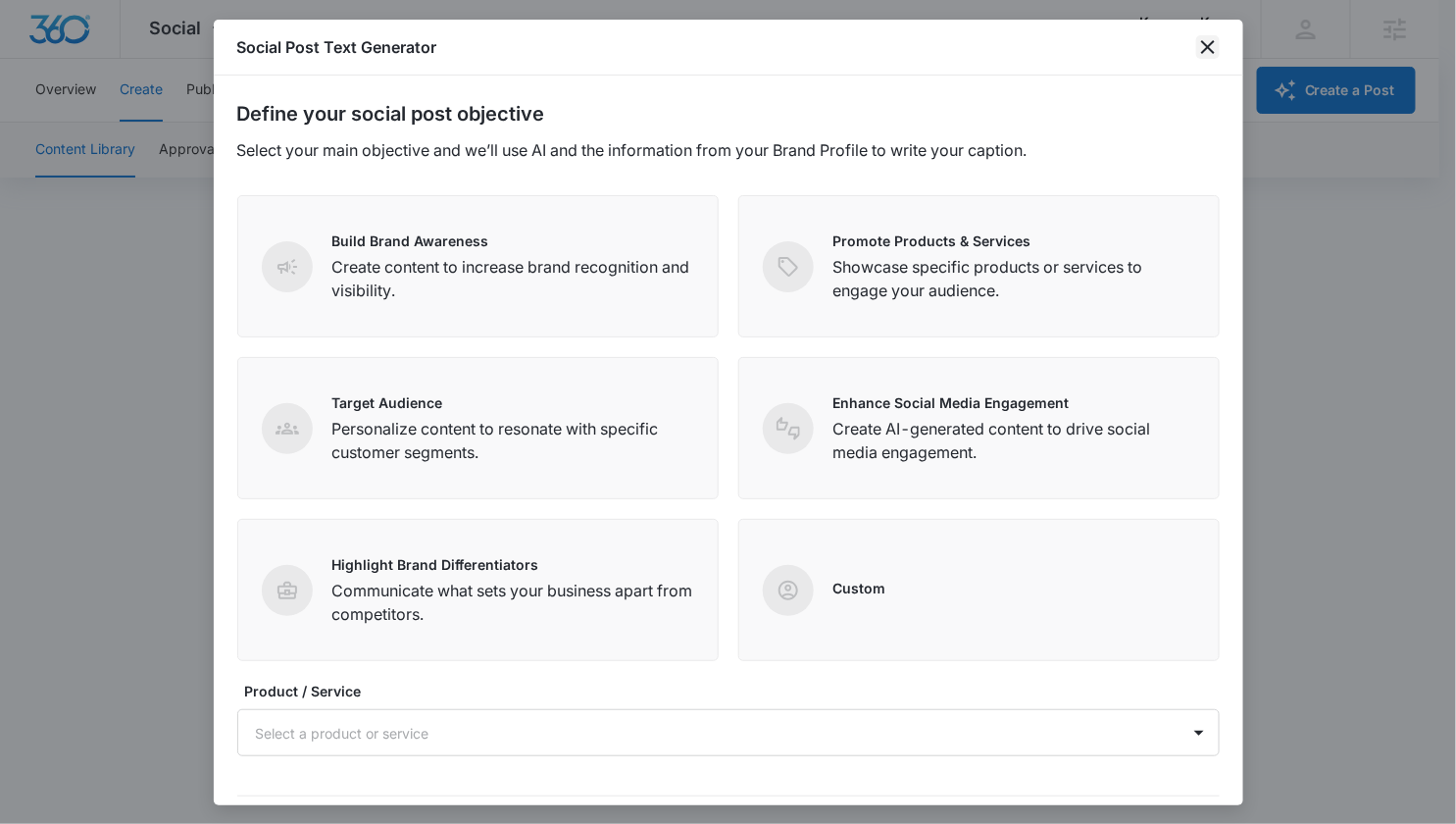 click 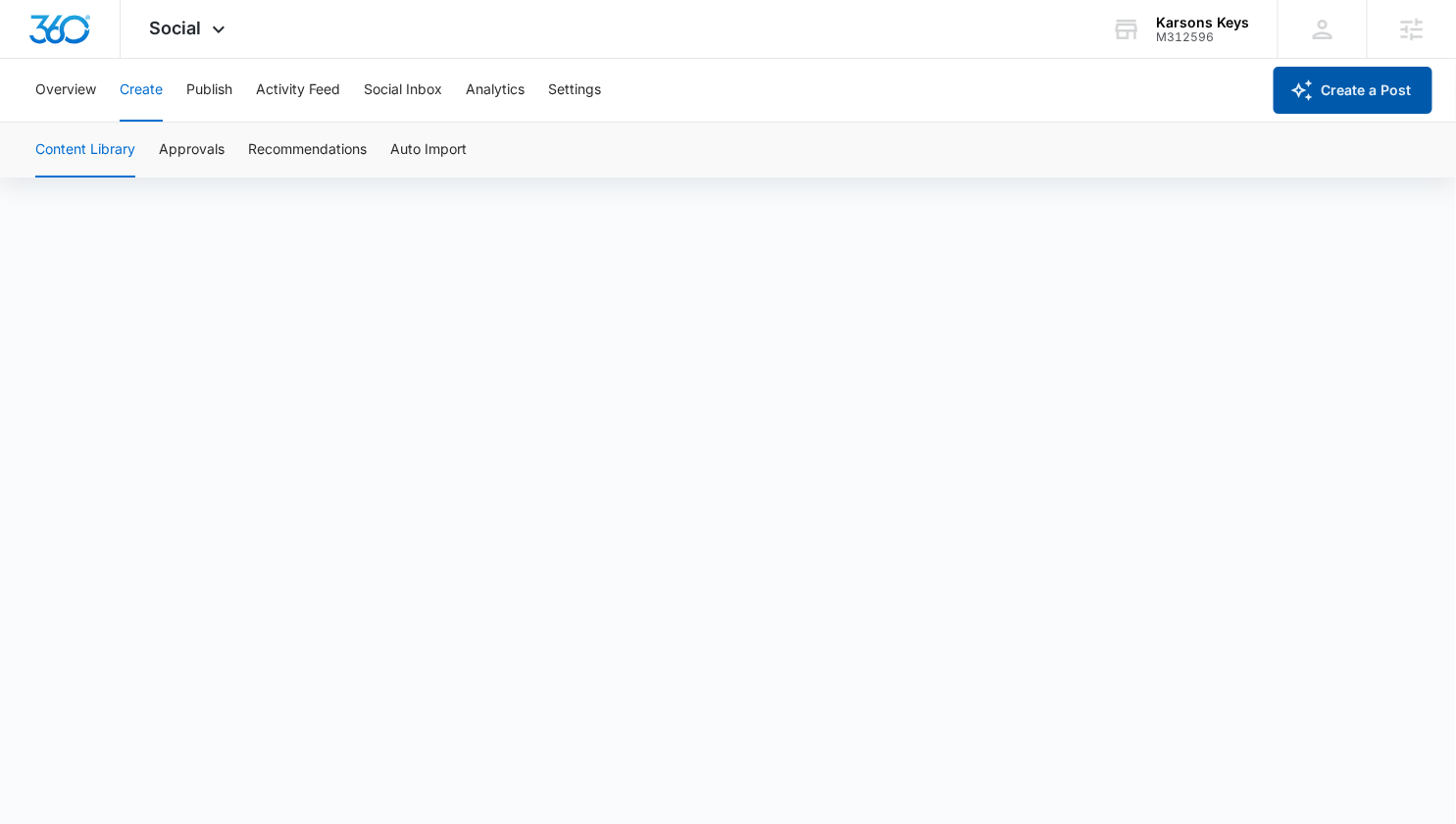 click on "Create a Post" at bounding box center (1353, 90) 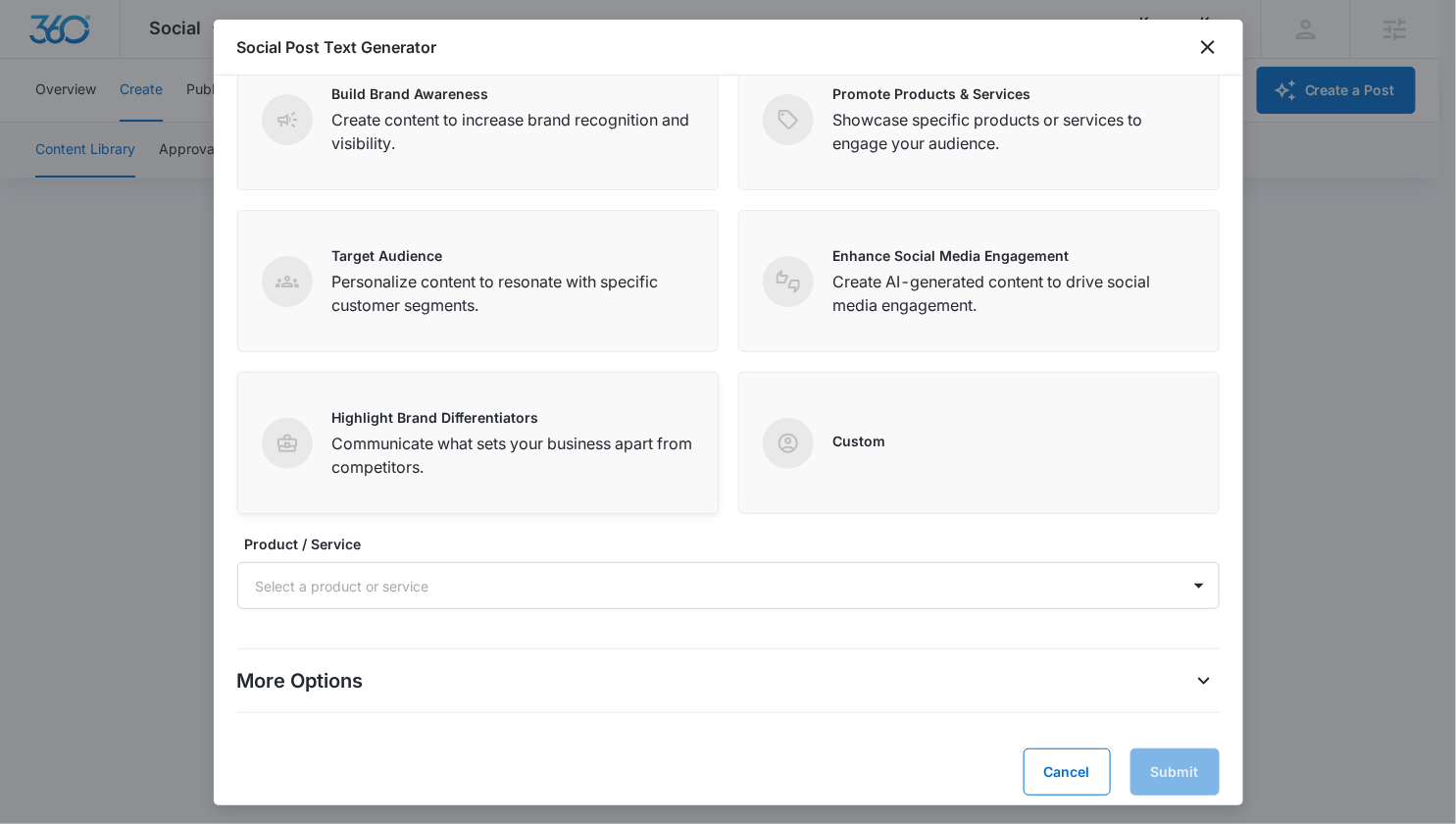 scroll, scrollTop: 0, scrollLeft: 0, axis: both 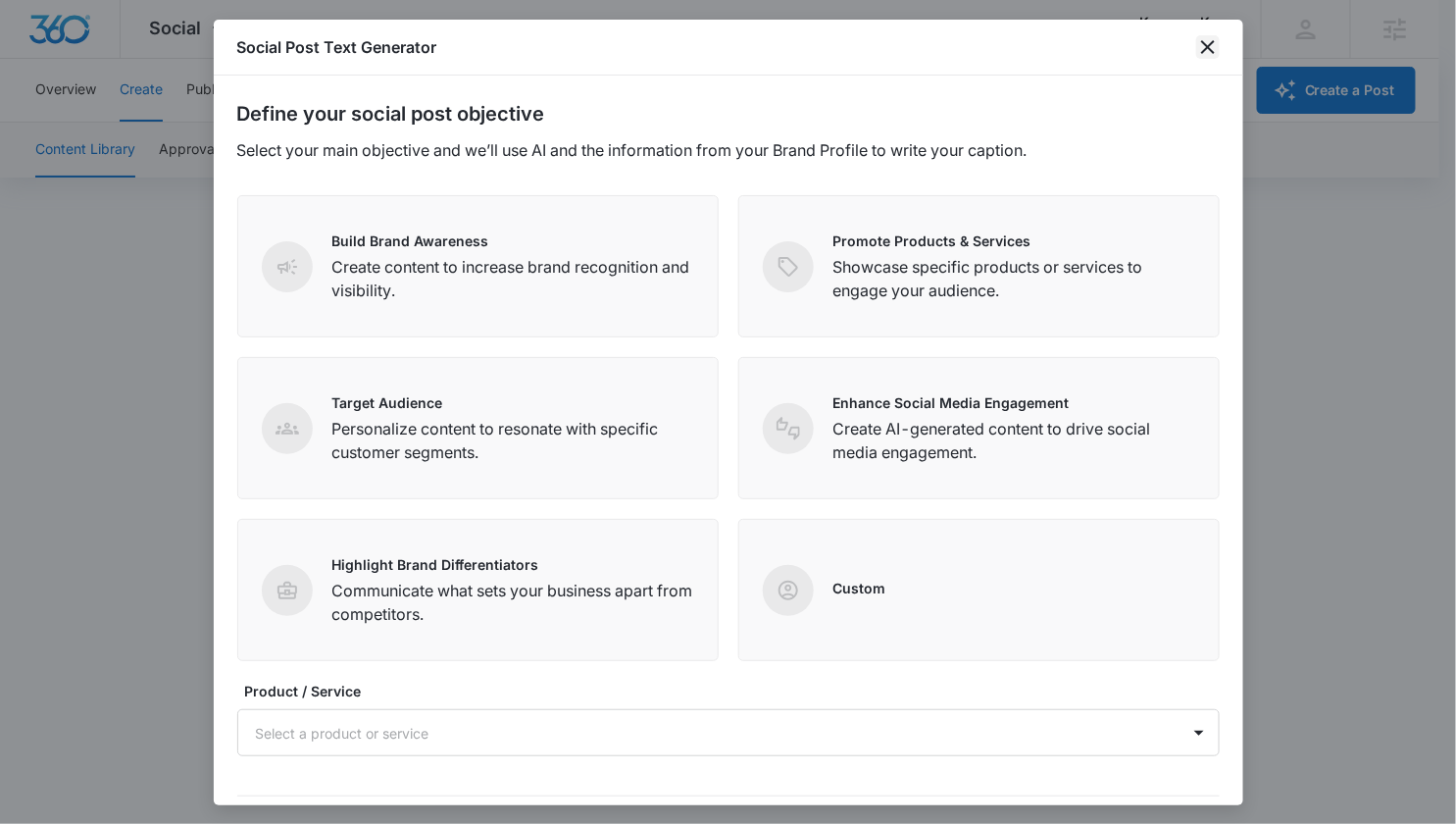 click 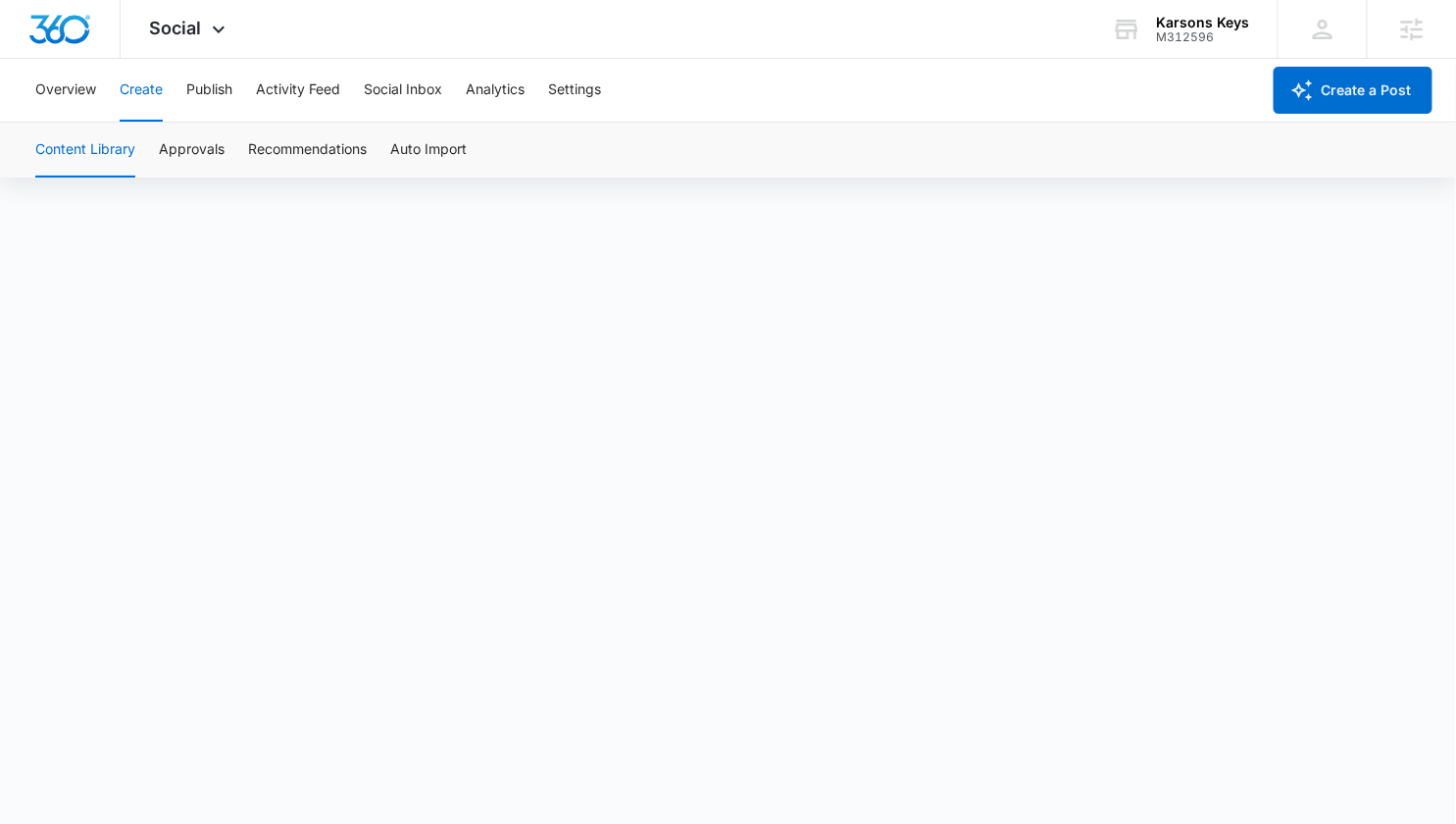 scroll, scrollTop: 14, scrollLeft: 0, axis: vertical 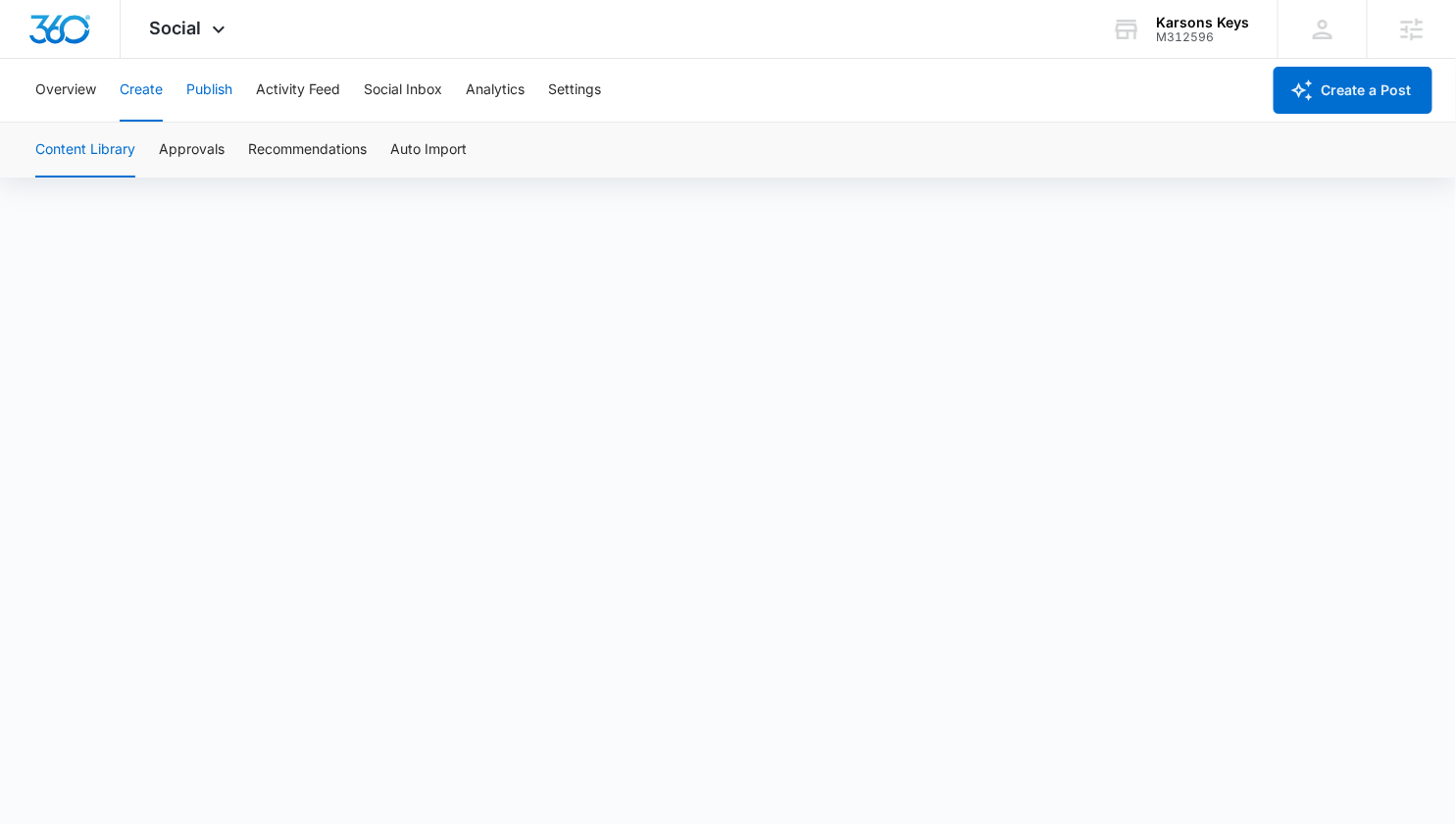 click on "Publish" at bounding box center (209, 90) 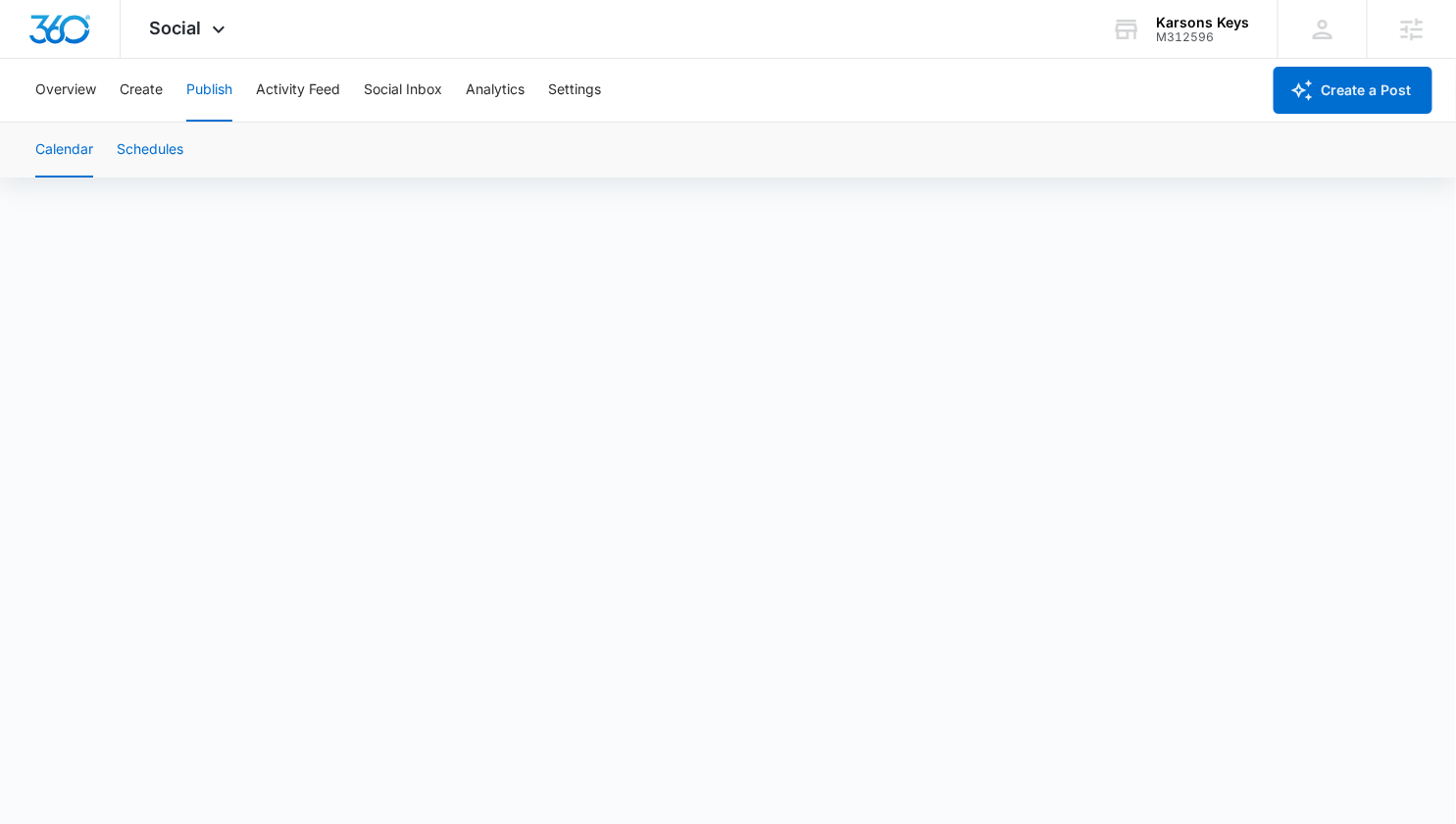 click on "Schedules" at bounding box center (150, 150) 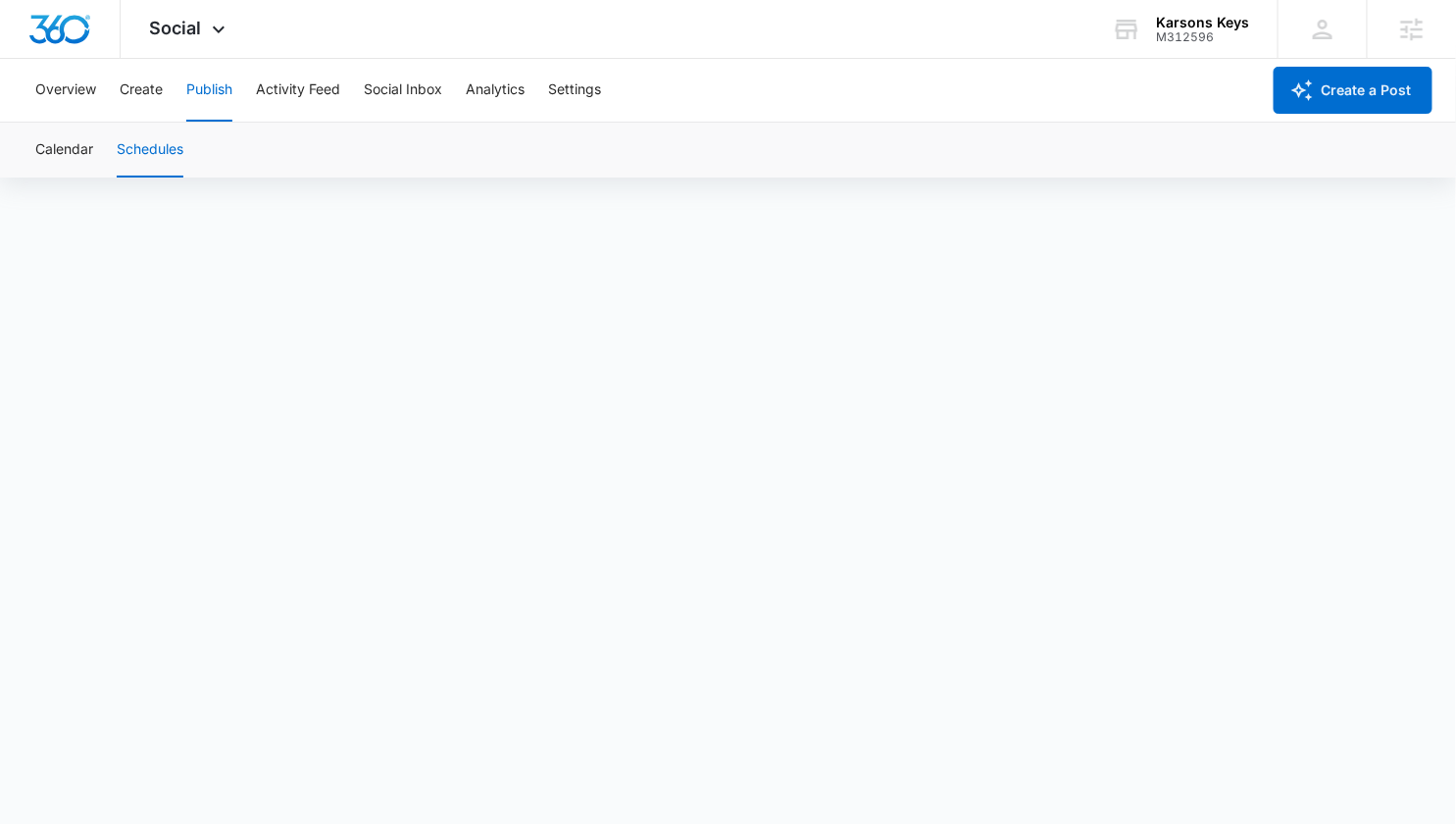 scroll, scrollTop: 0, scrollLeft: 0, axis: both 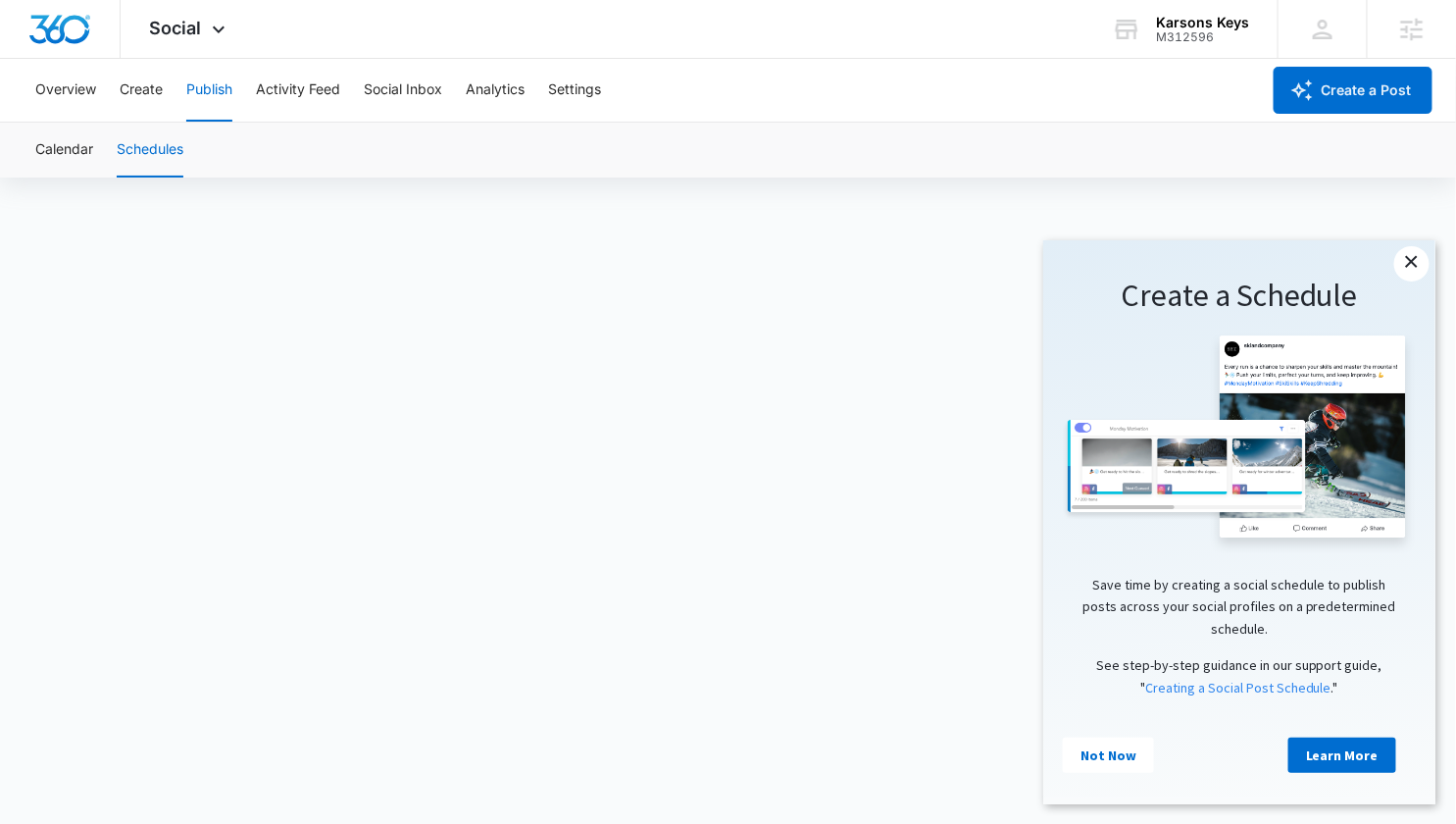 click on "×" at bounding box center [1411, 263] 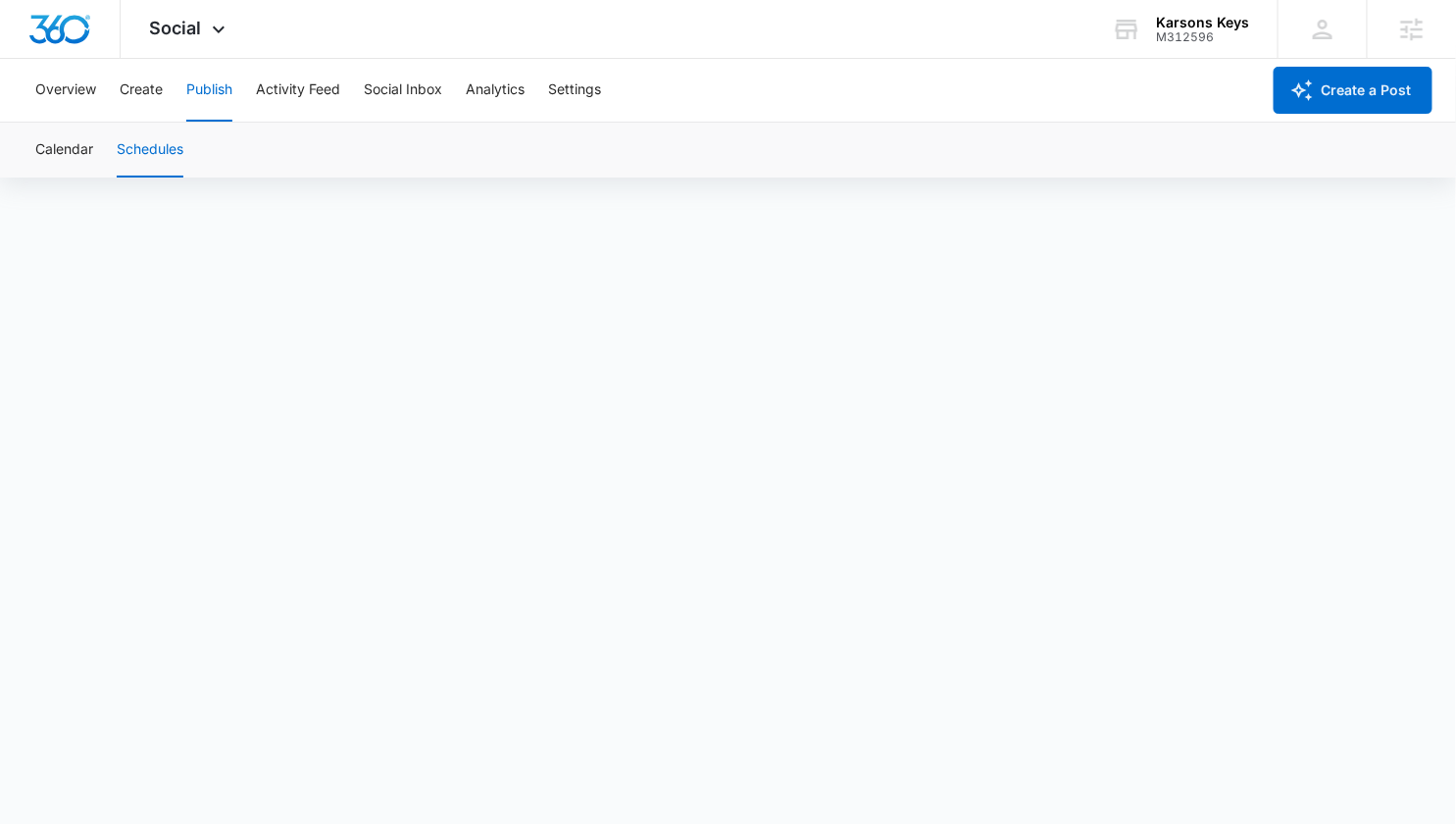 scroll, scrollTop: 0, scrollLeft: 0, axis: both 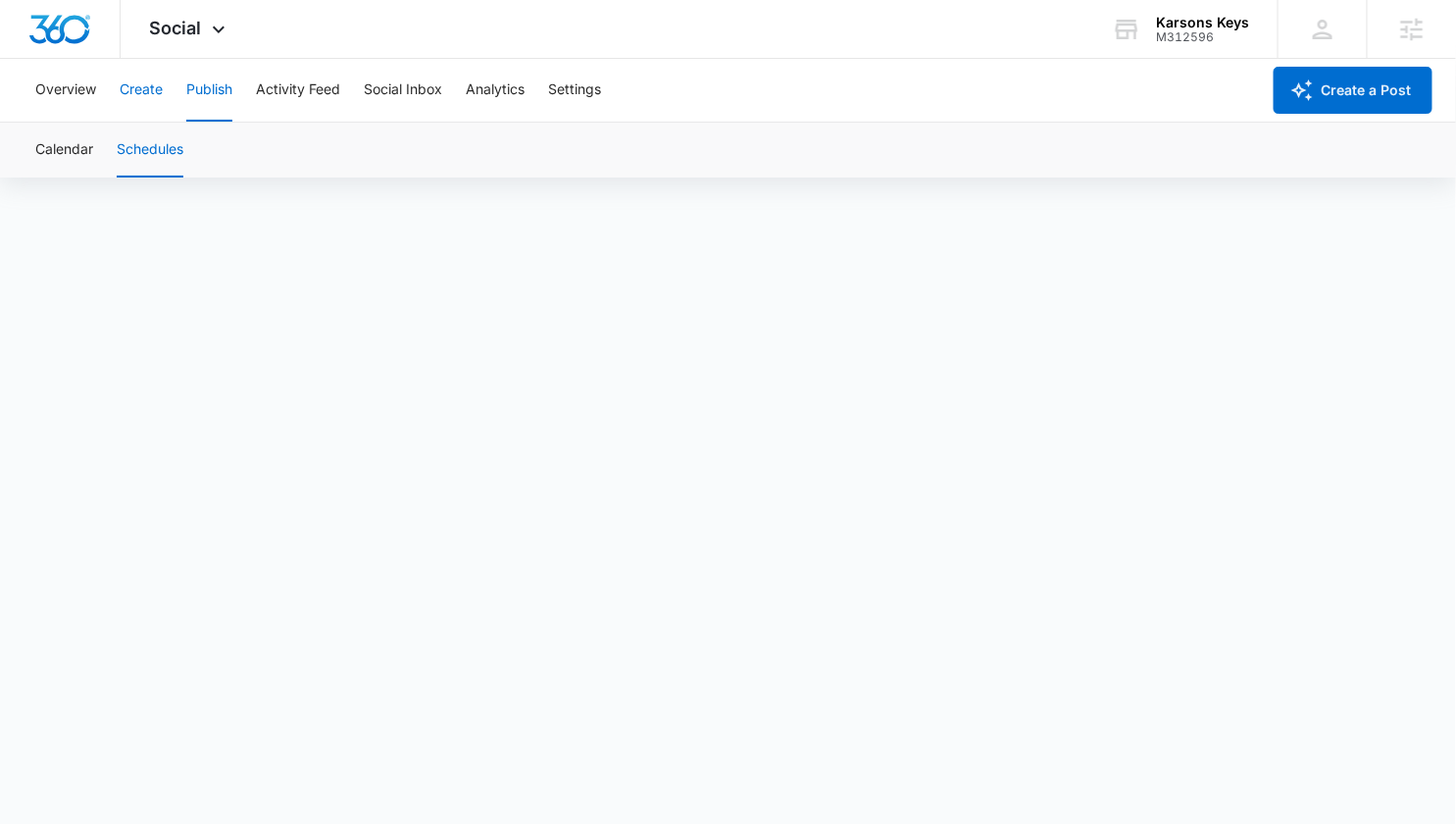 click on "Create" at bounding box center (141, 90) 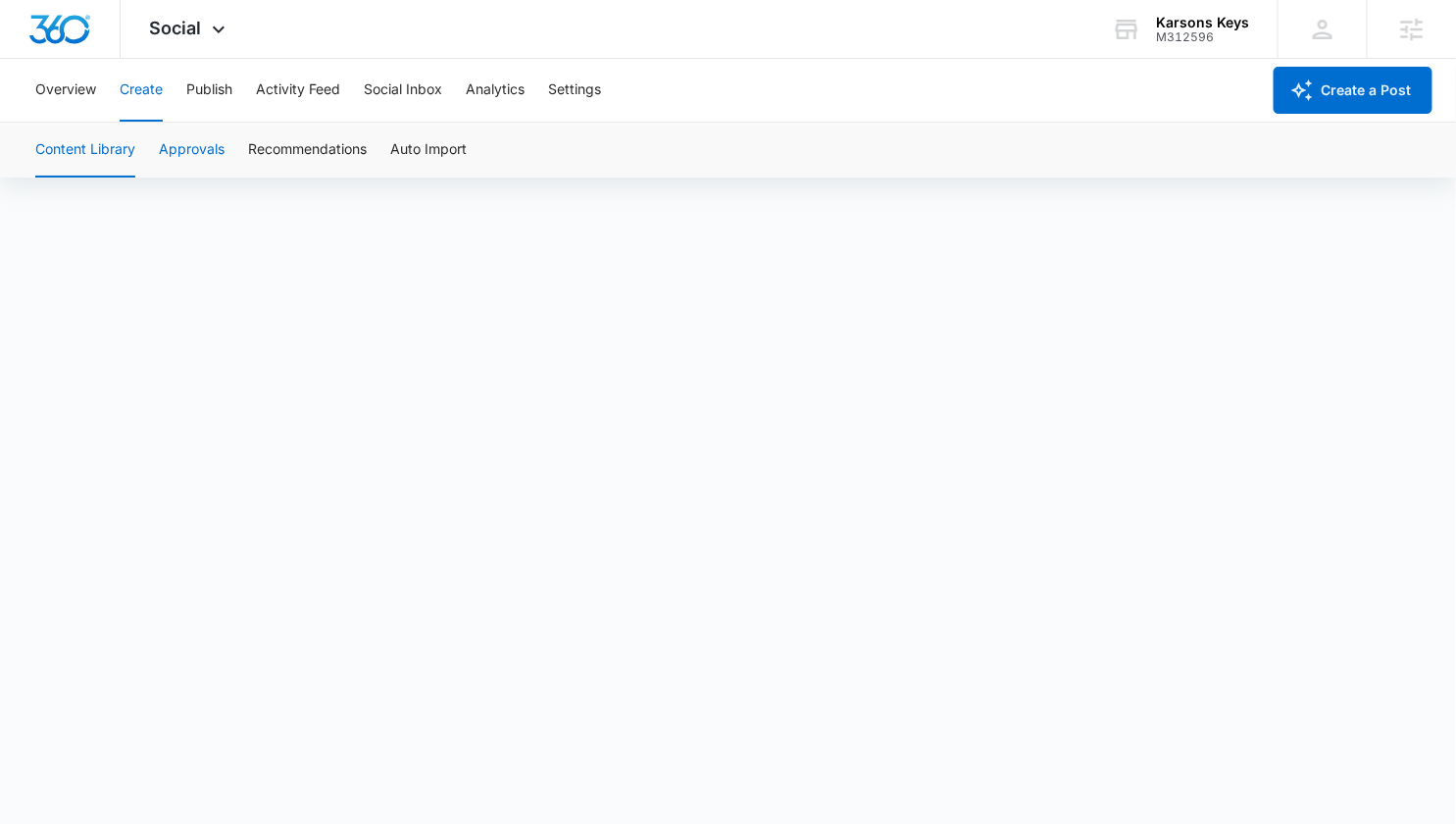 scroll, scrollTop: 0, scrollLeft: 0, axis: both 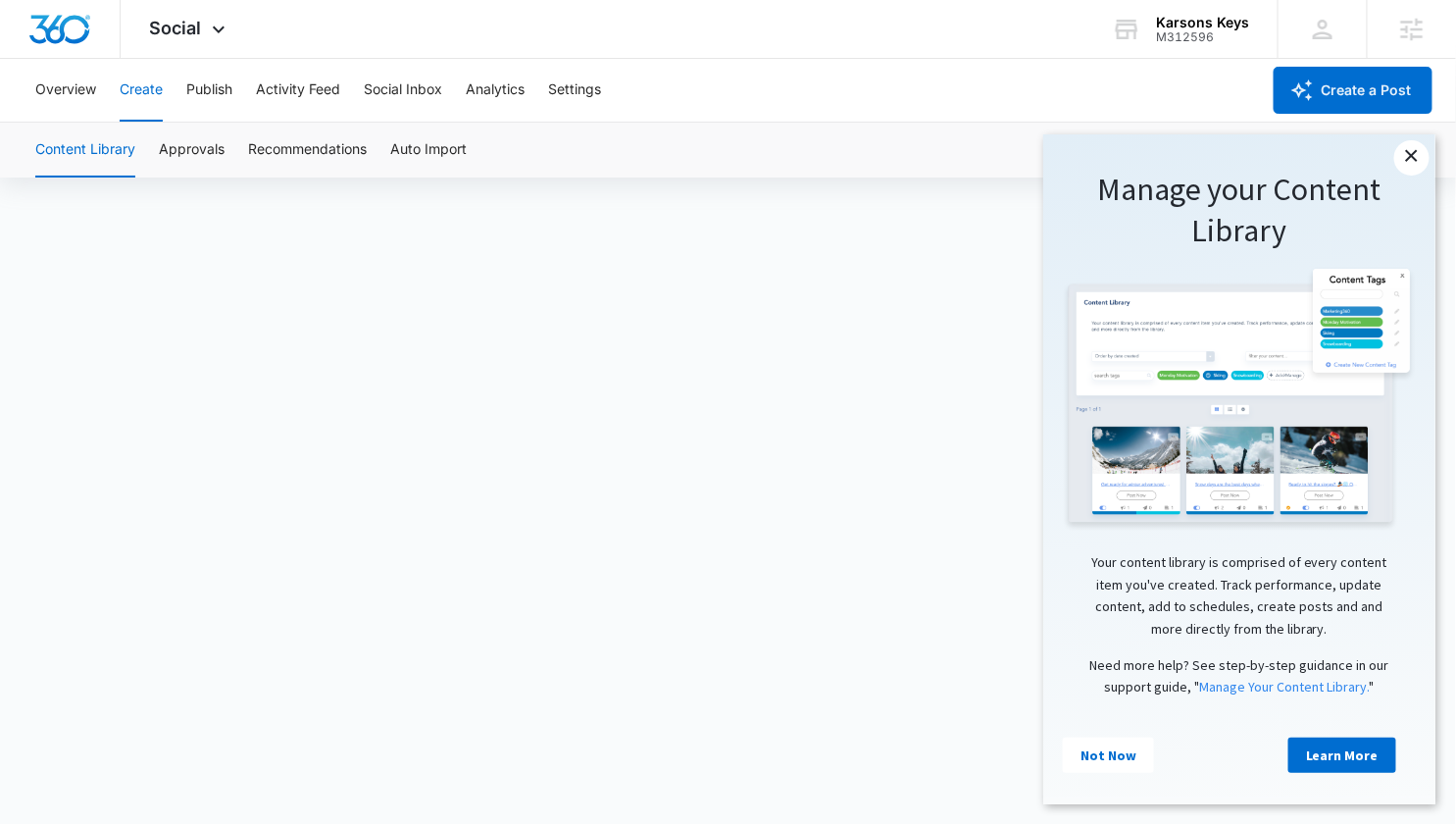 click on "×" at bounding box center (1411, 157) 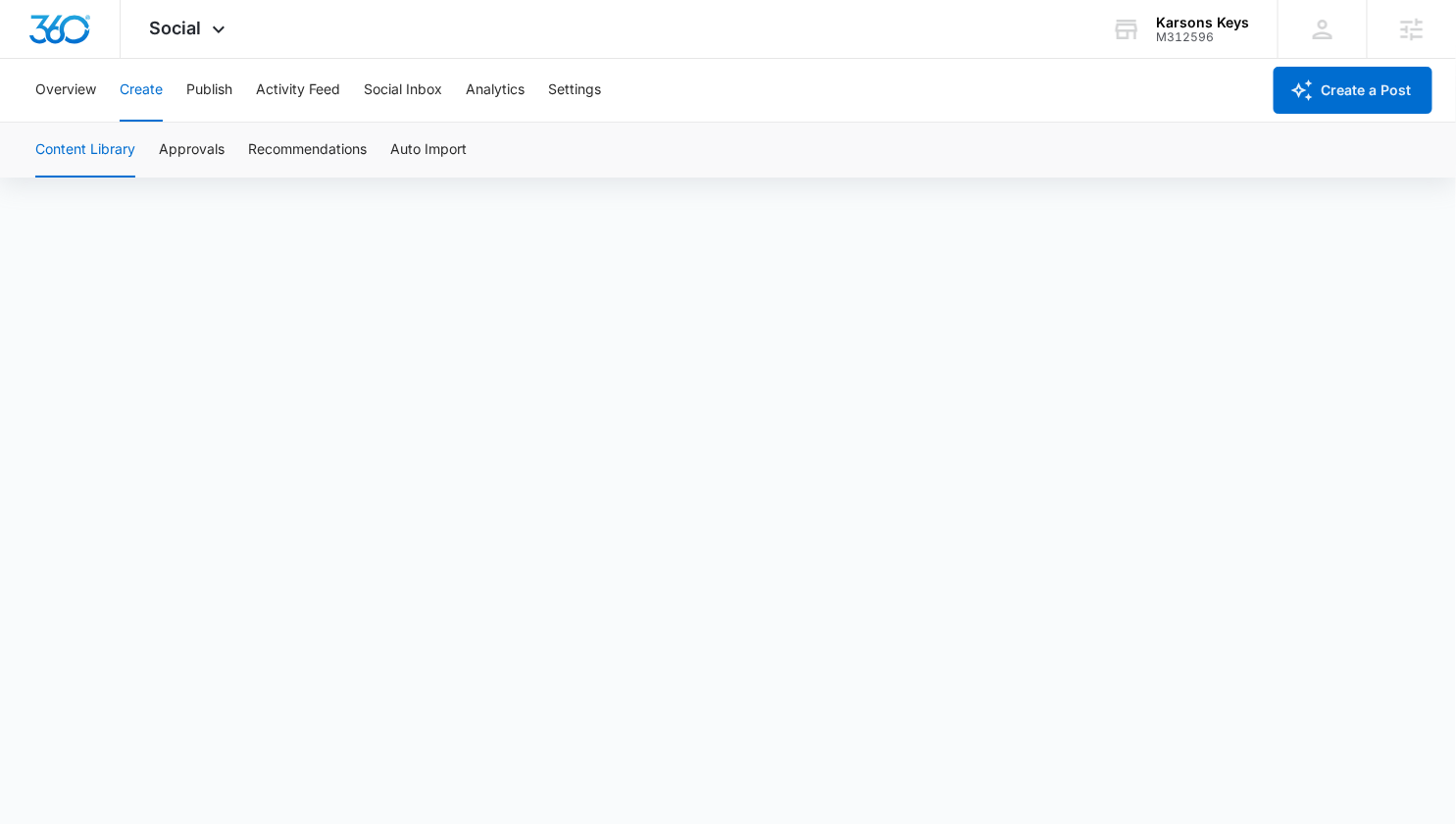 scroll, scrollTop: 14, scrollLeft: 0, axis: vertical 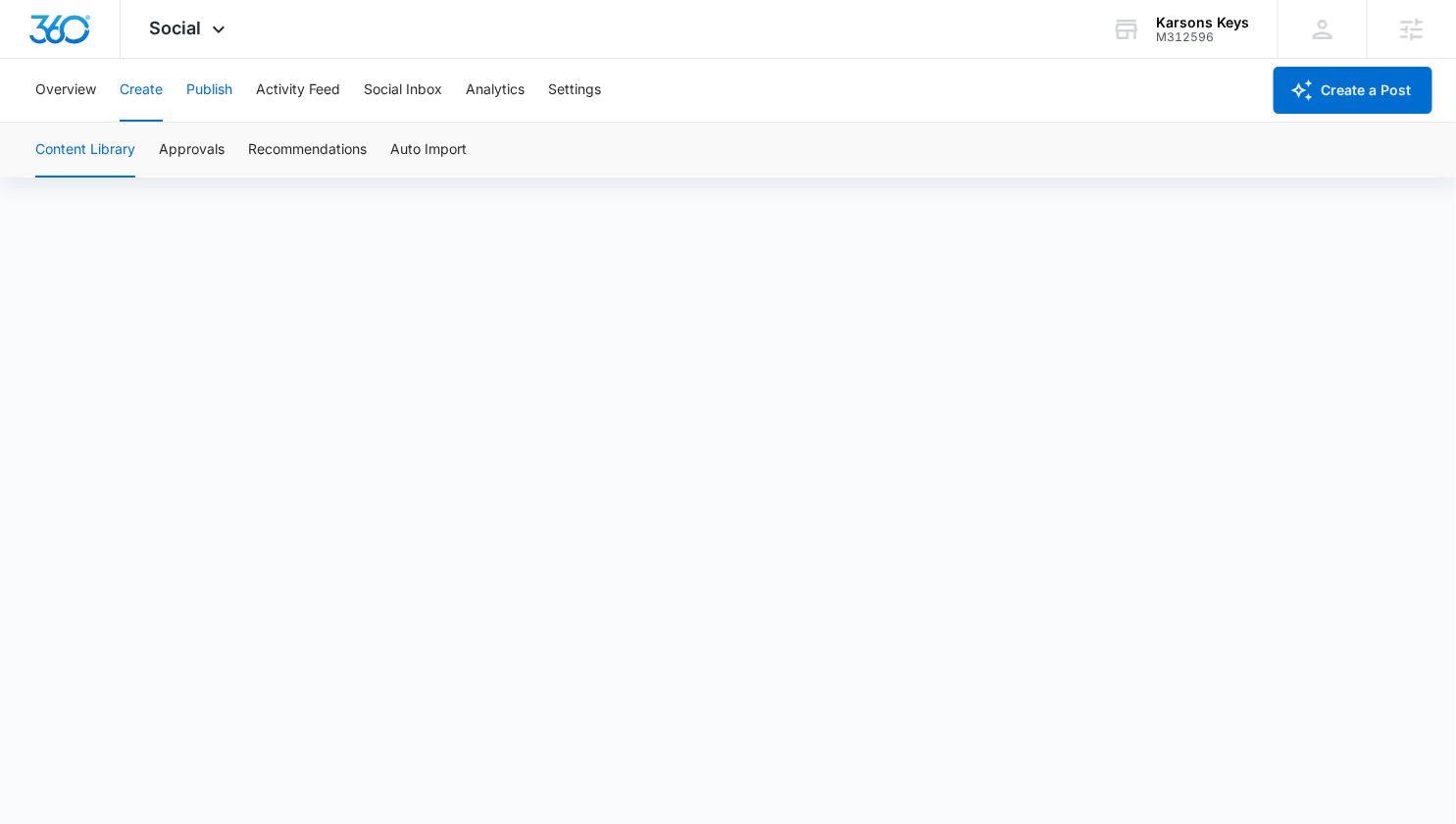 click on "Publish" at bounding box center (209, 90) 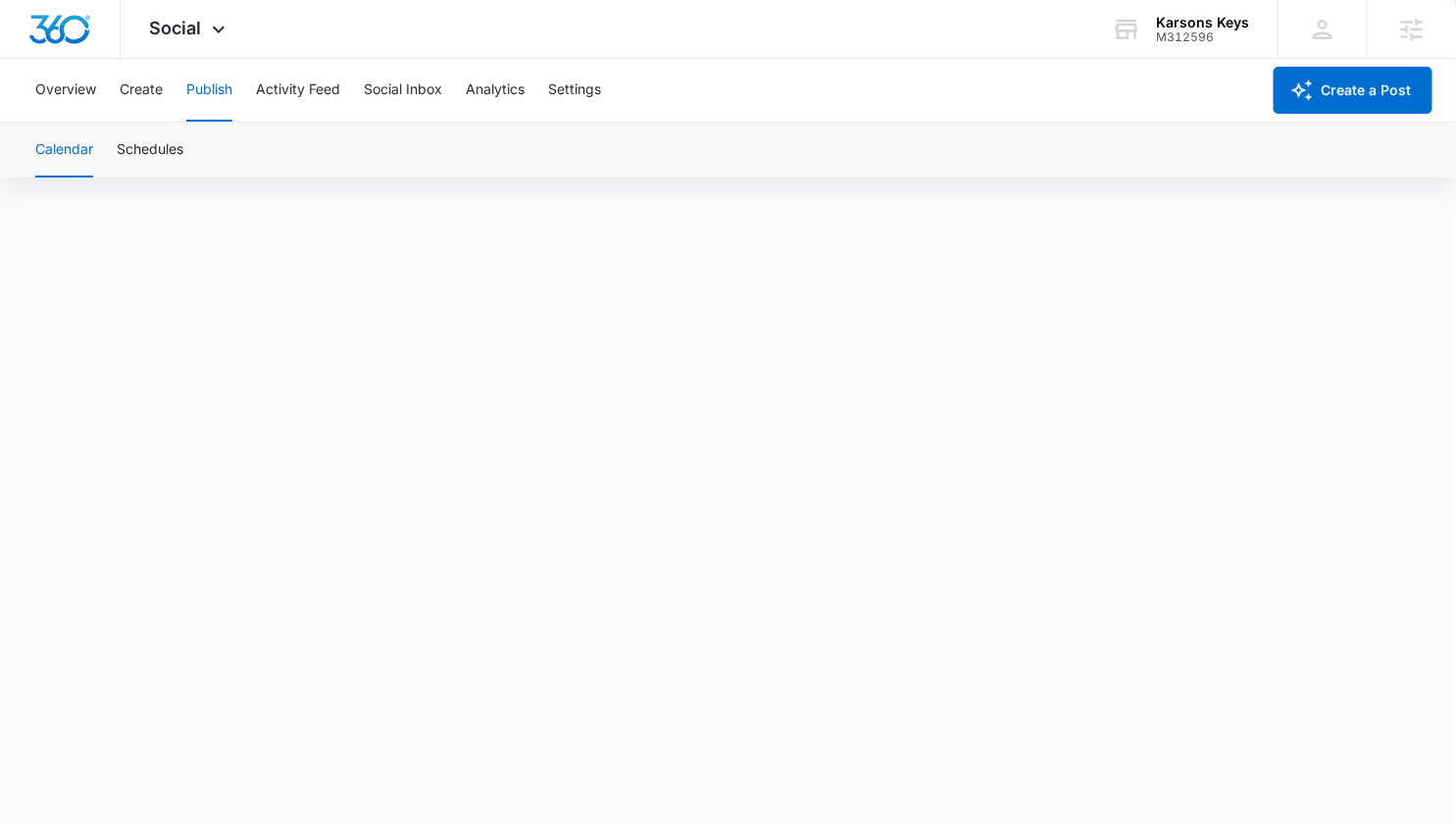 scroll, scrollTop: 0, scrollLeft: 0, axis: both 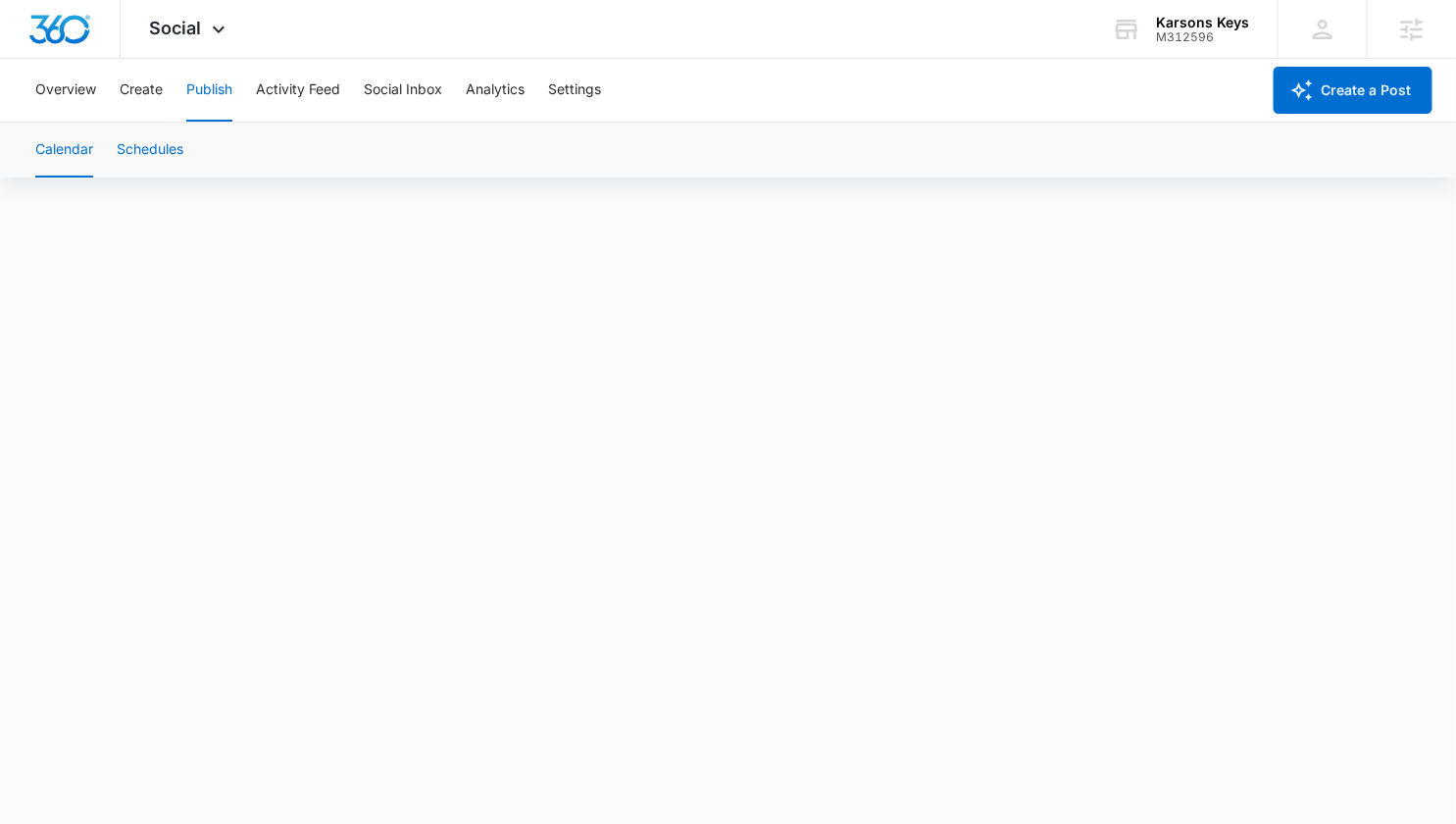 click on "Schedules" at bounding box center [150, 150] 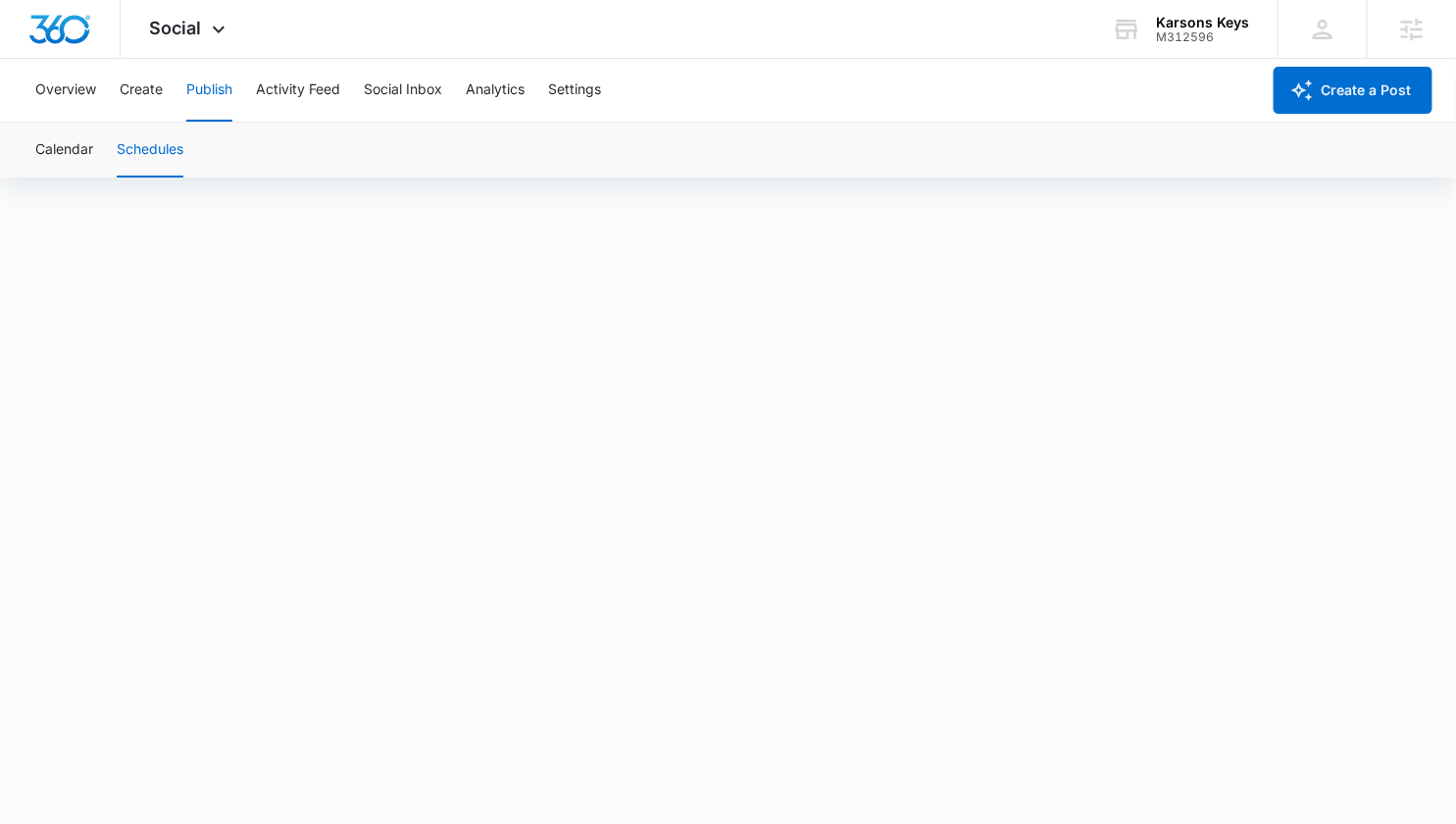 scroll, scrollTop: 14, scrollLeft: 0, axis: vertical 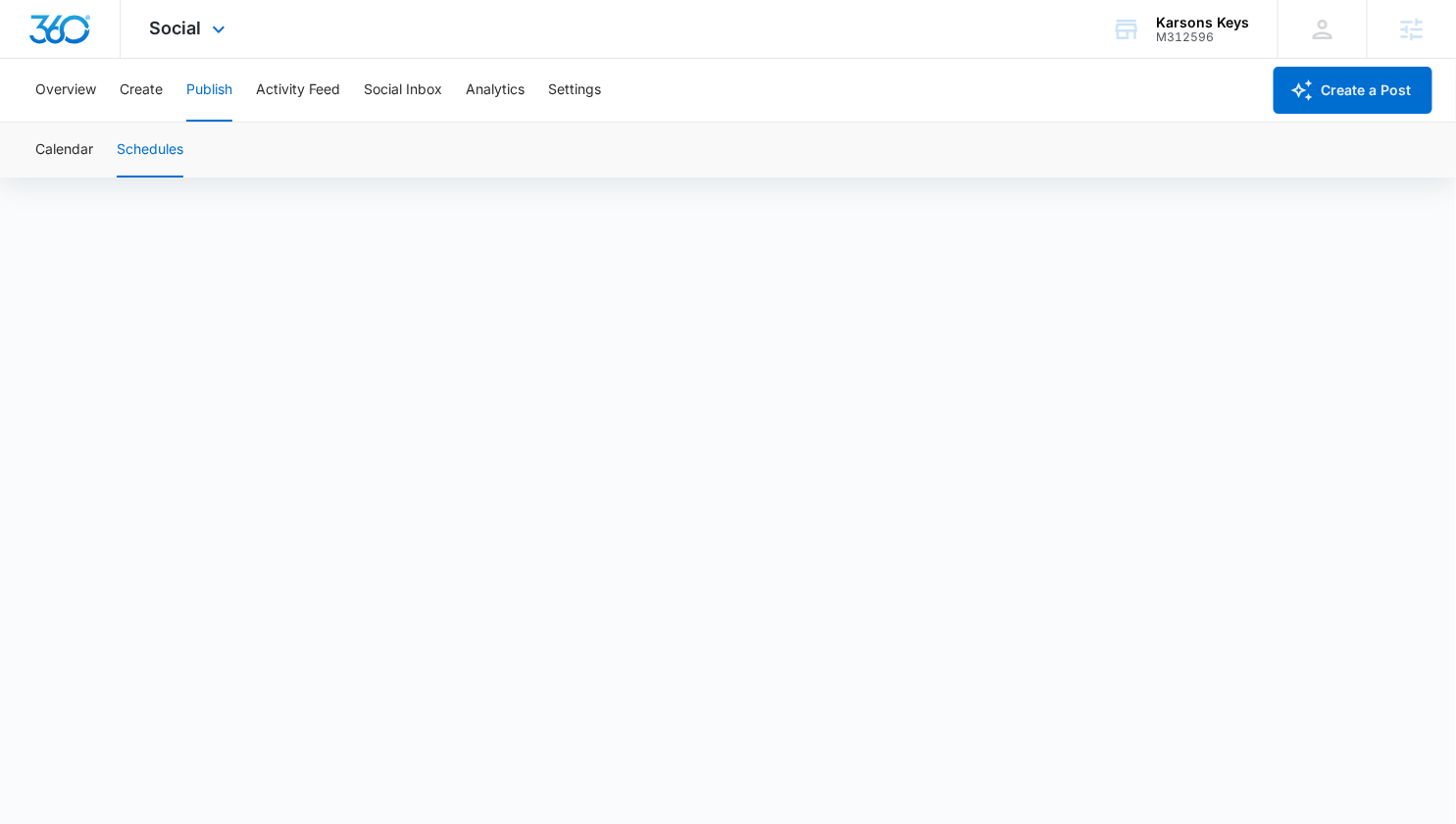 click on "Social Apps Reputation Websites Forms CRM Email Social Content Ads Intelligence Files Brand Settings" at bounding box center [190, 28] 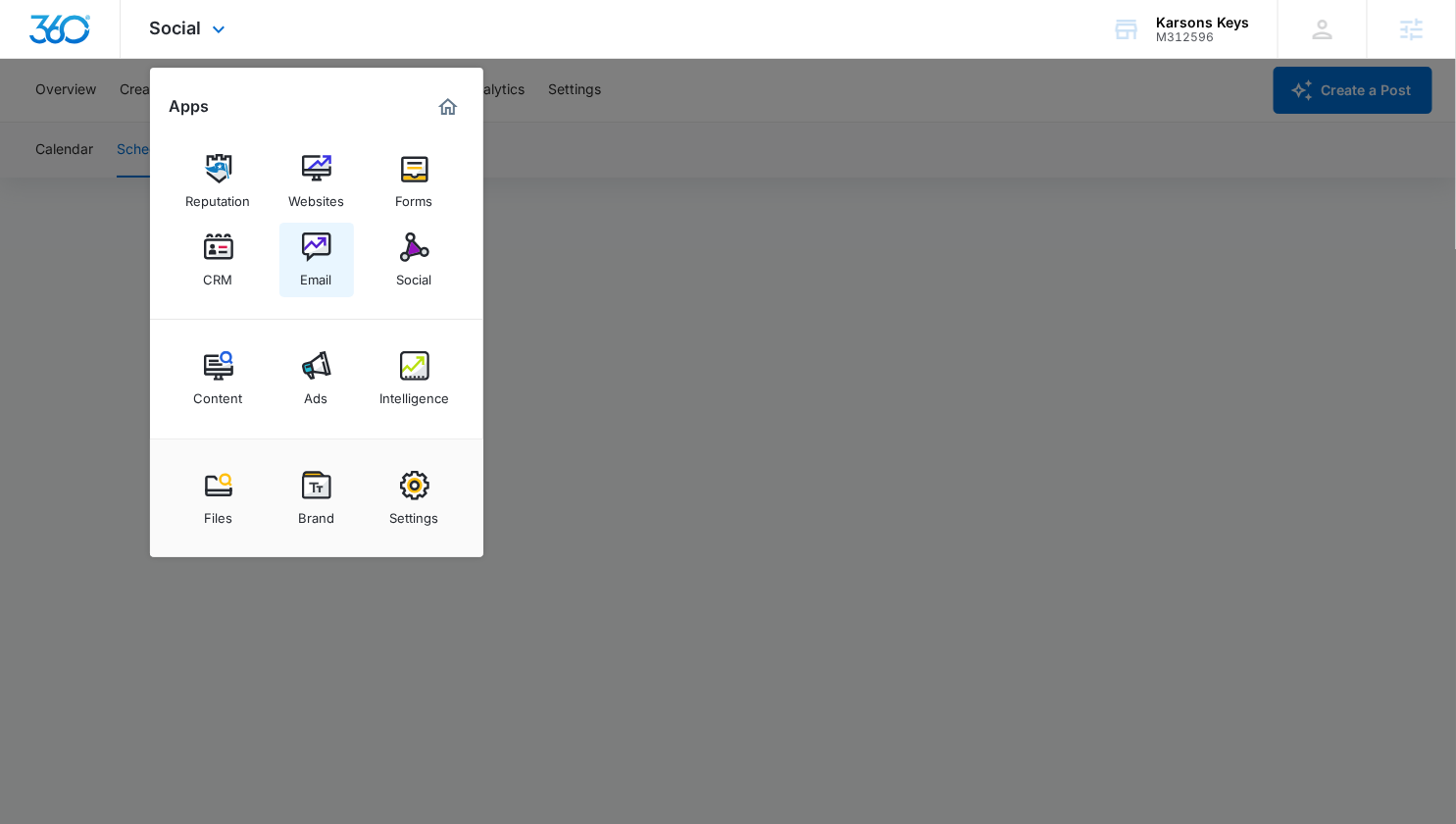 click at bounding box center (317, 247) 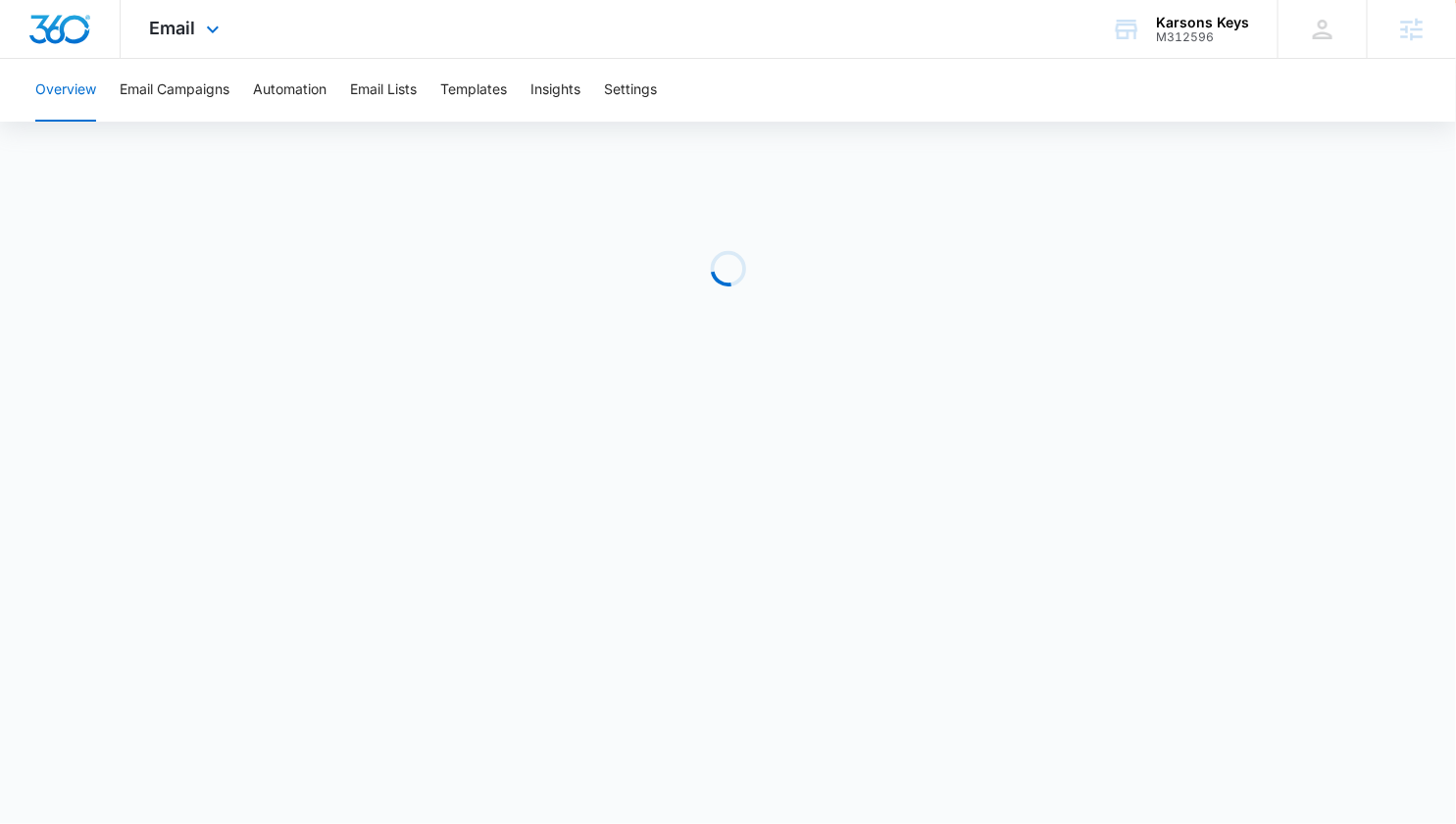 scroll, scrollTop: 0, scrollLeft: 0, axis: both 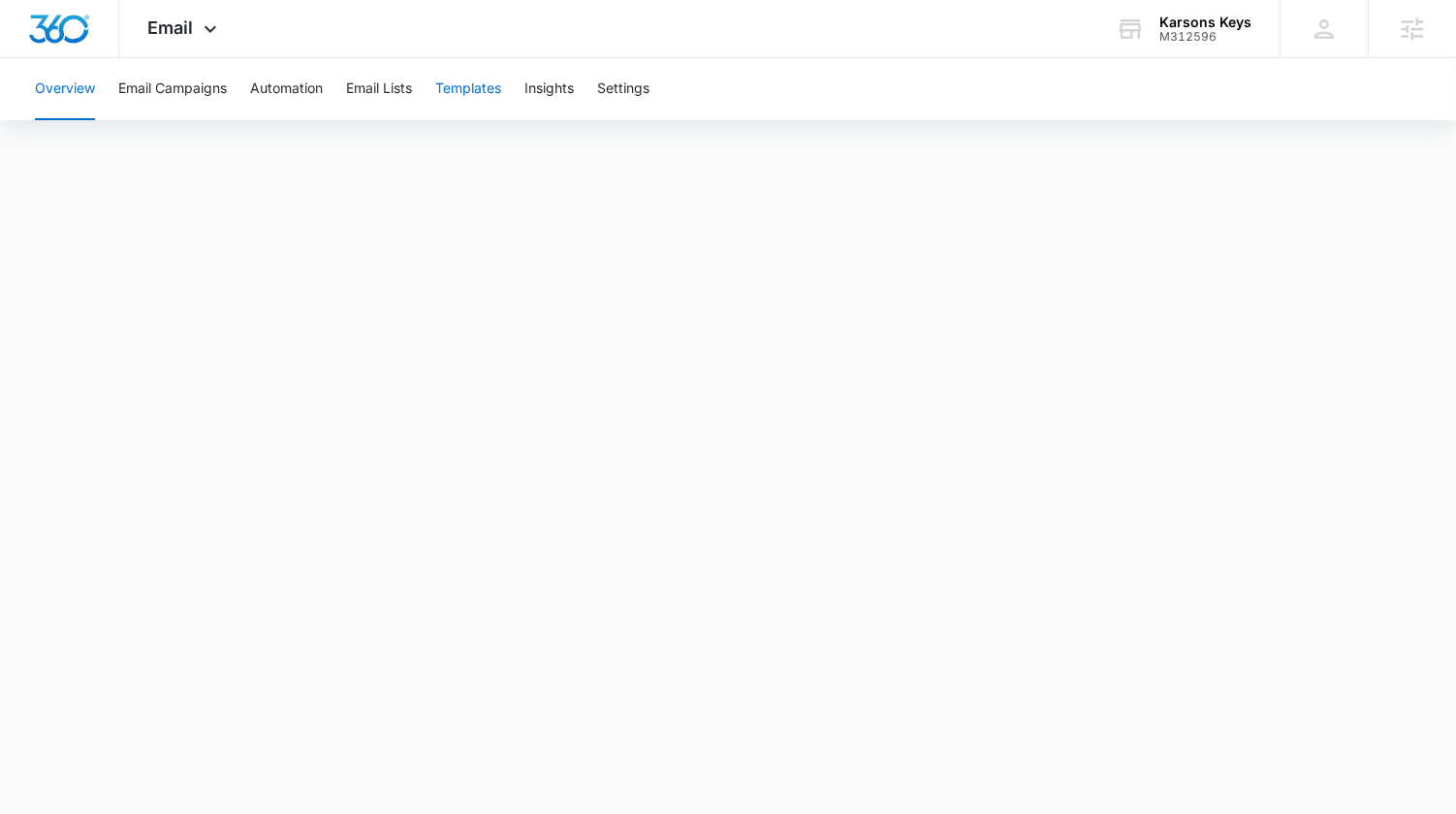 click on "Templates" at bounding box center [468, 89] 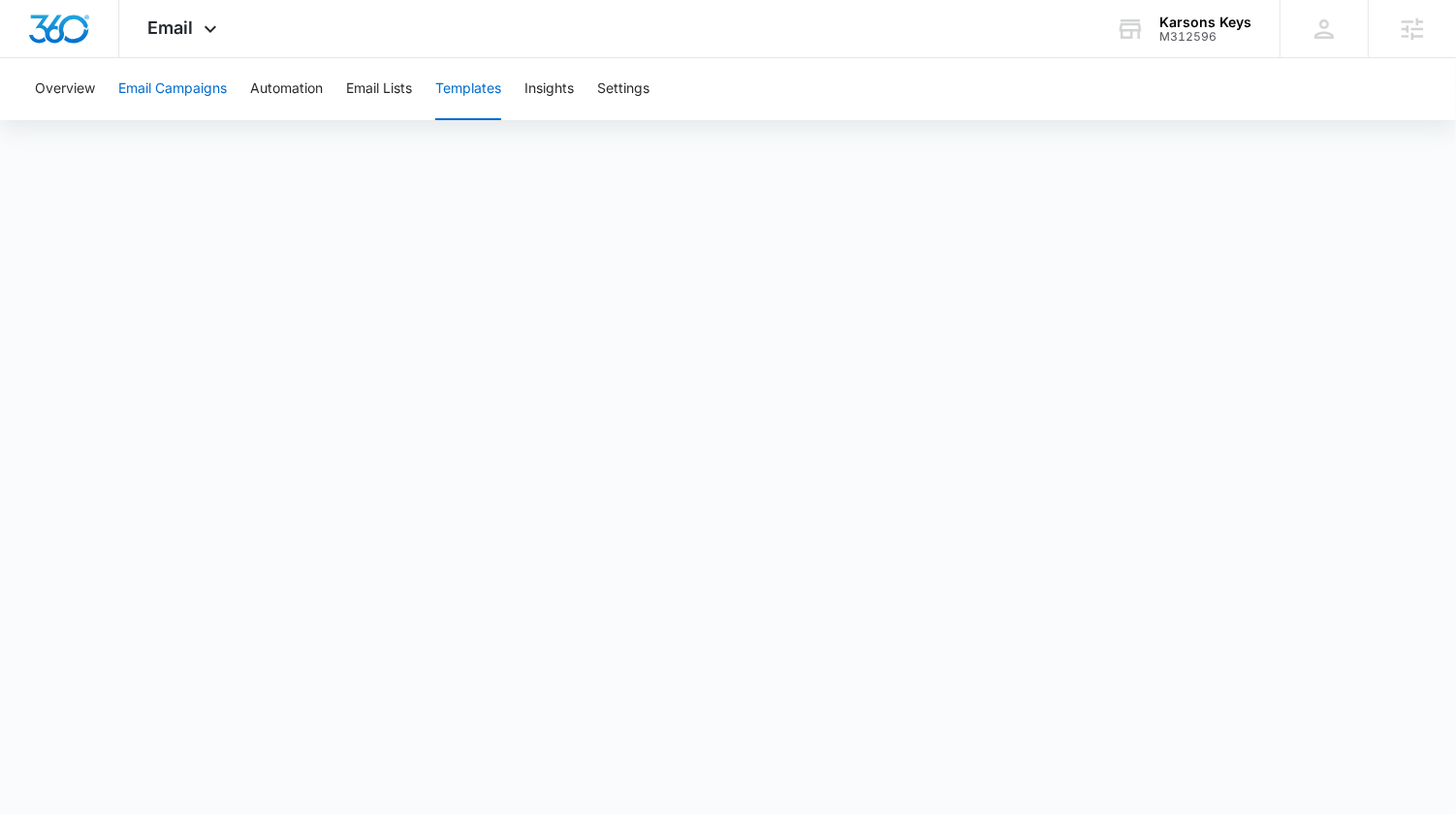 click on "Email Campaigns" at bounding box center [173, 89] 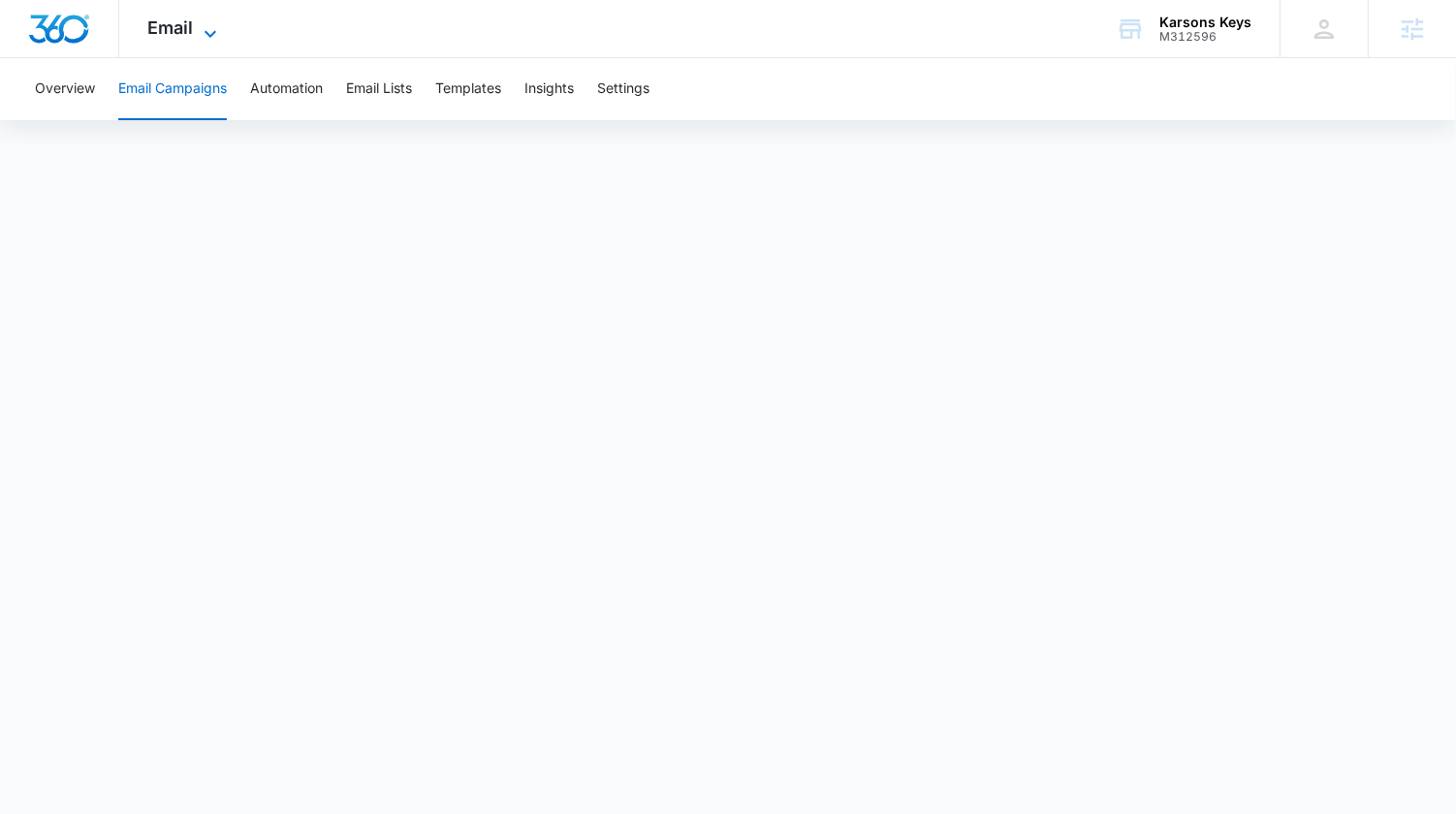 click on "Email" at bounding box center (171, 27) 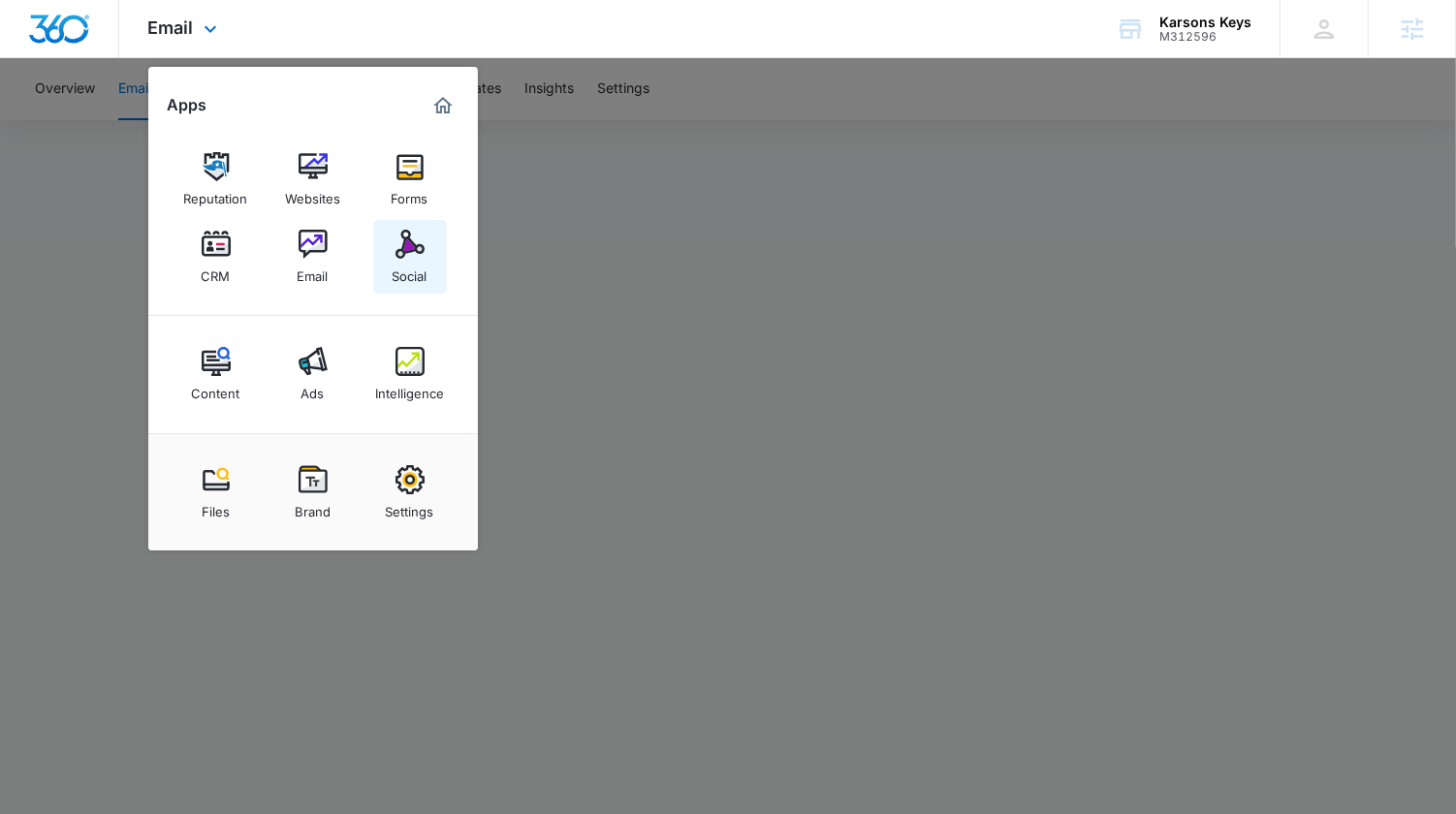 click on "Social" at bounding box center (410, 271) 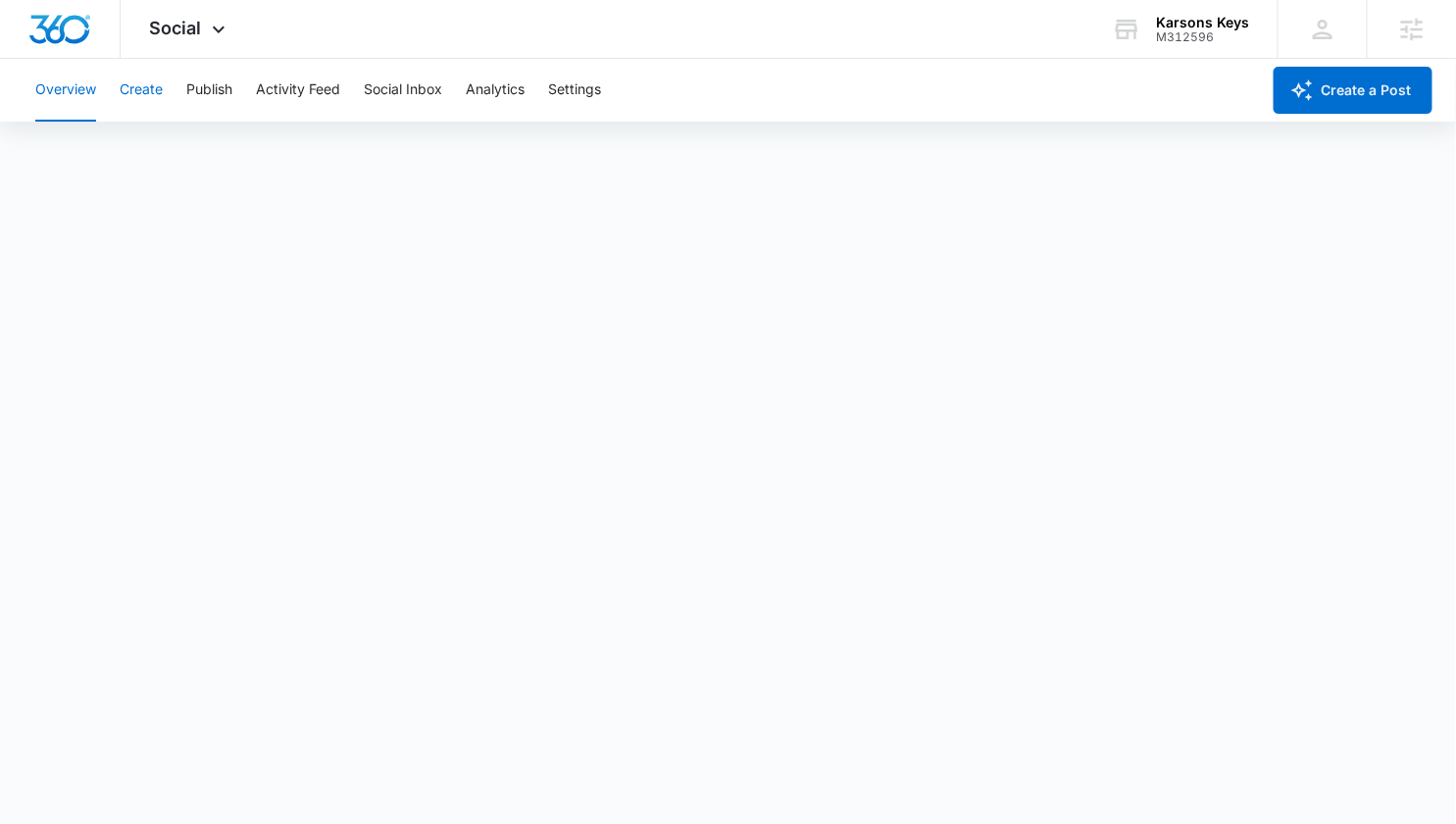 click on "Create" at bounding box center (141, 90) 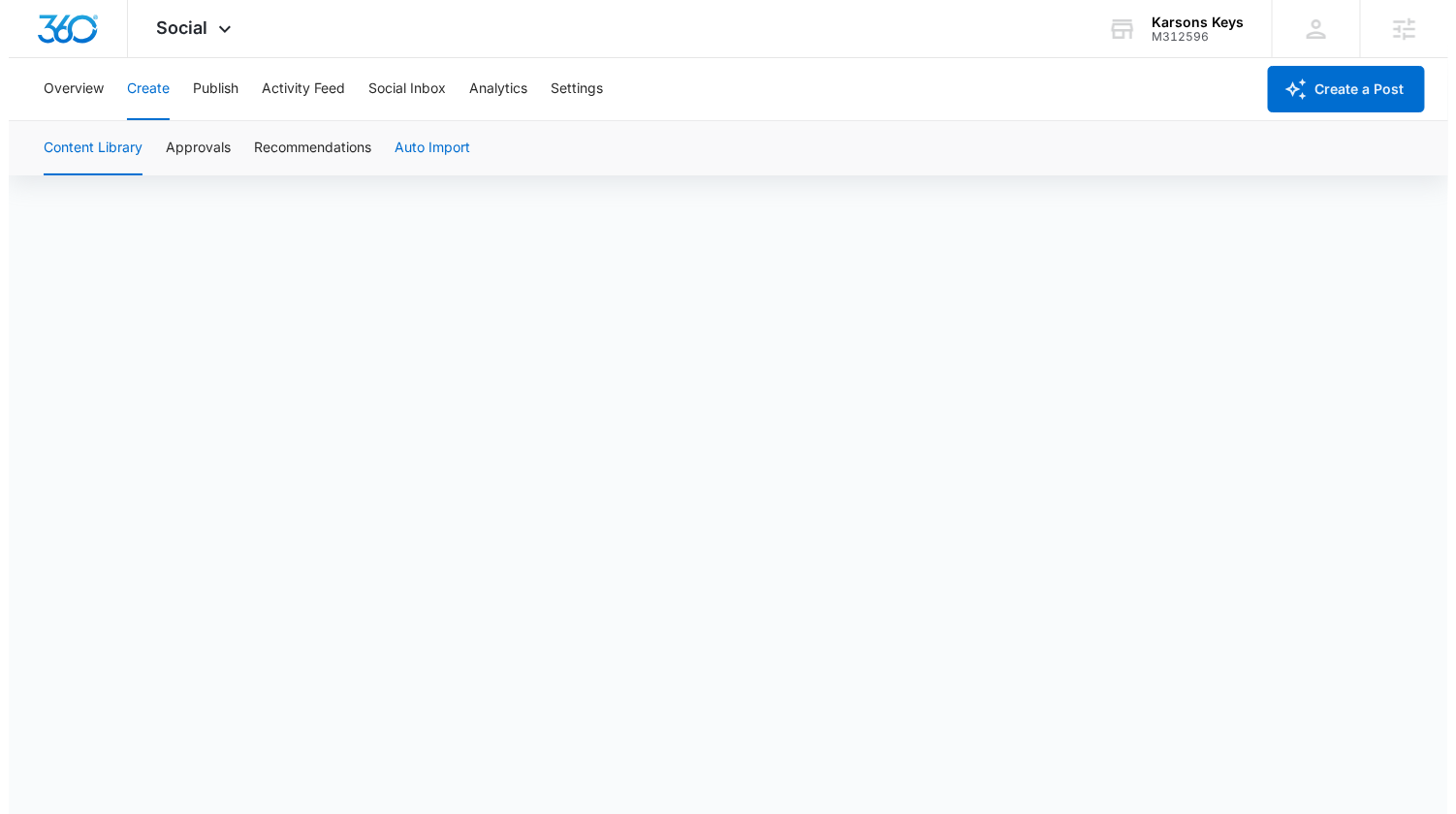 scroll, scrollTop: 0, scrollLeft: 0, axis: both 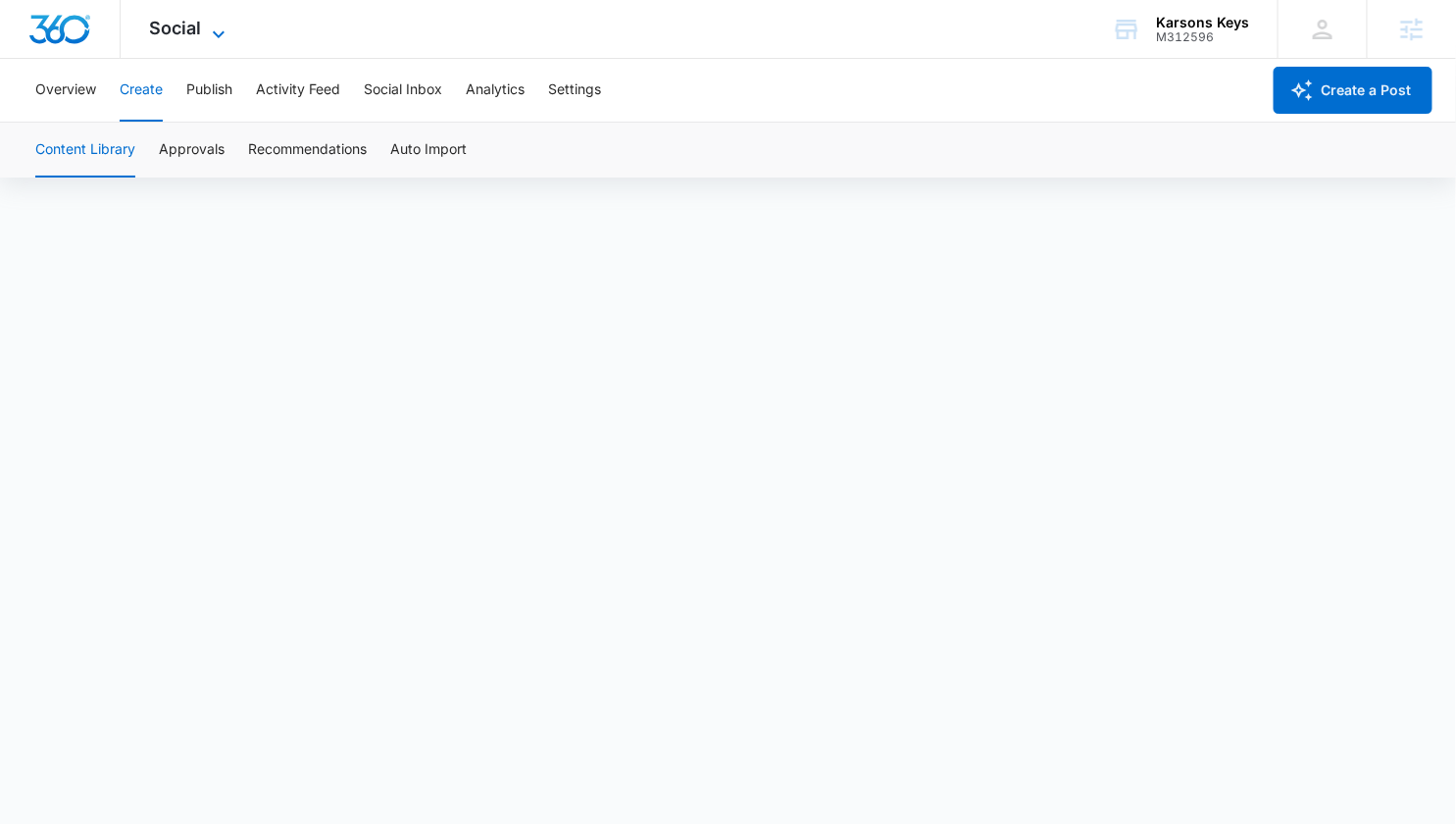 click on "Social" at bounding box center [176, 27] 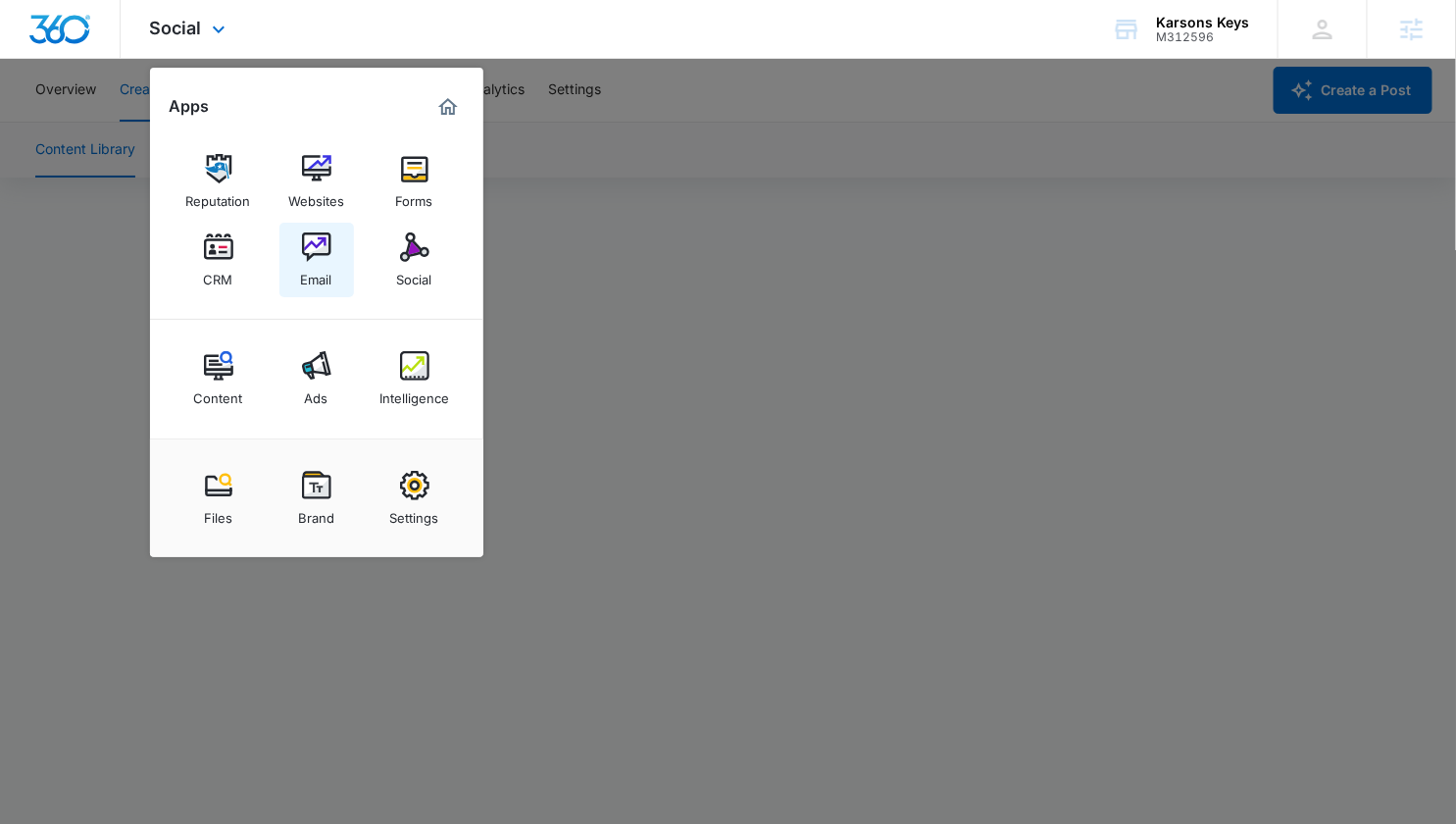 click at bounding box center (317, 247) 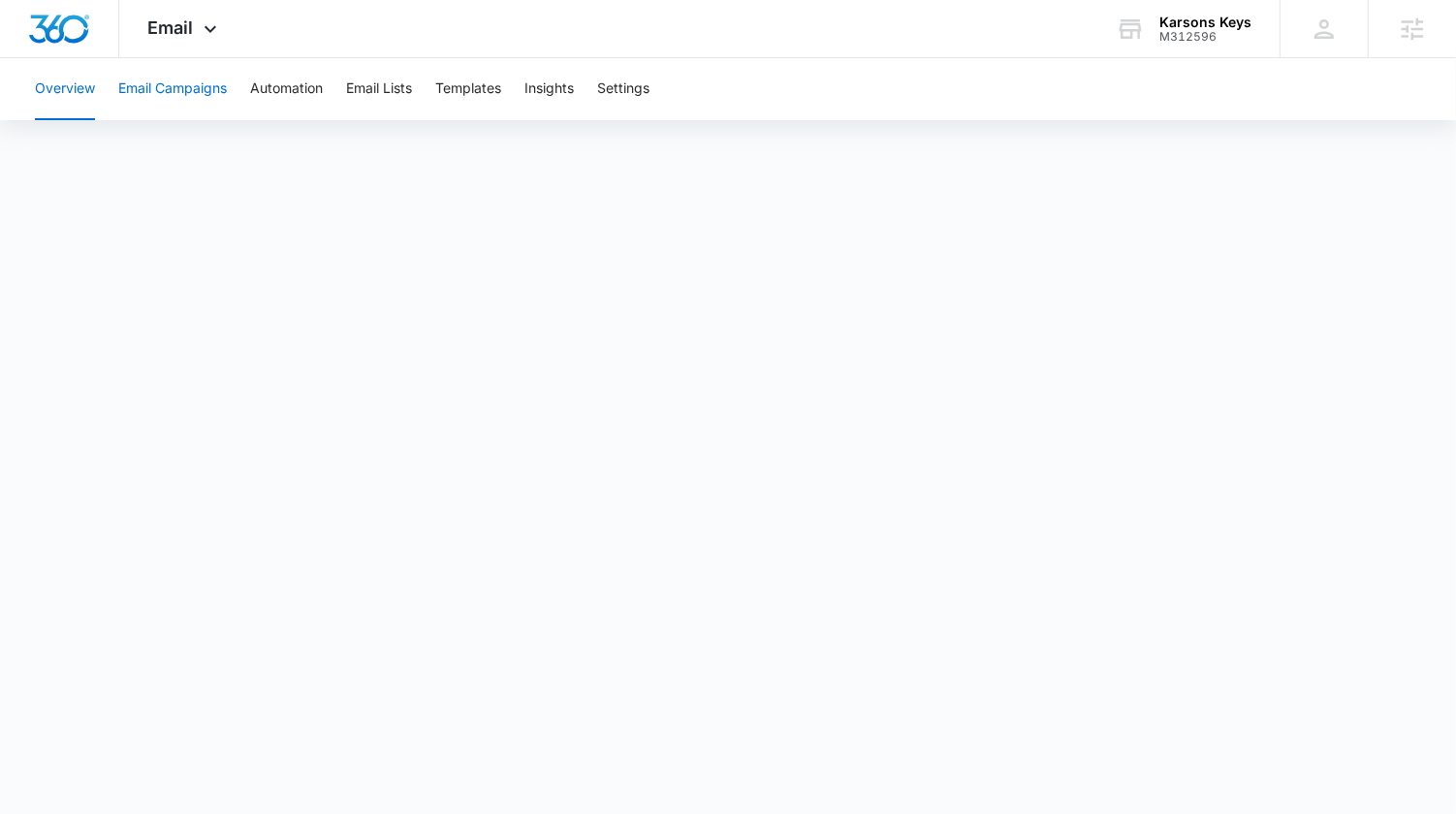 click on "Email Campaigns" at bounding box center (173, 89) 